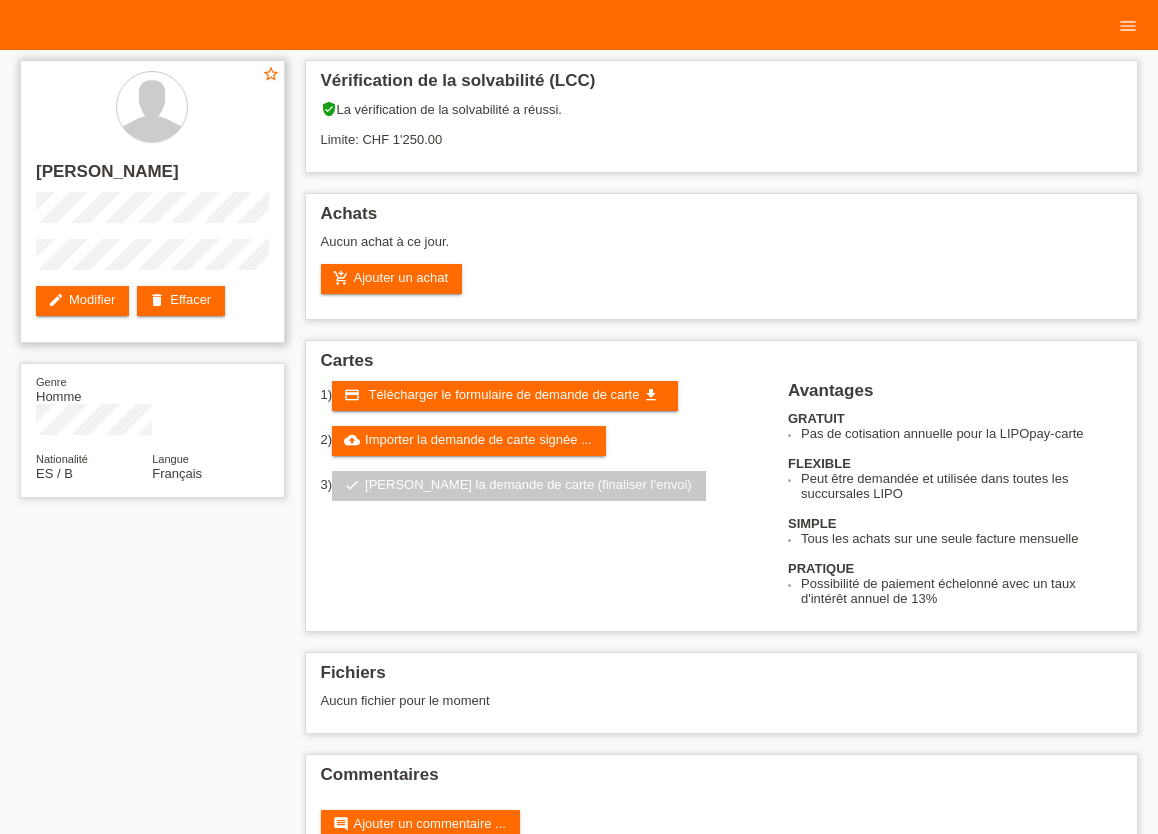 scroll, scrollTop: 0, scrollLeft: 0, axis: both 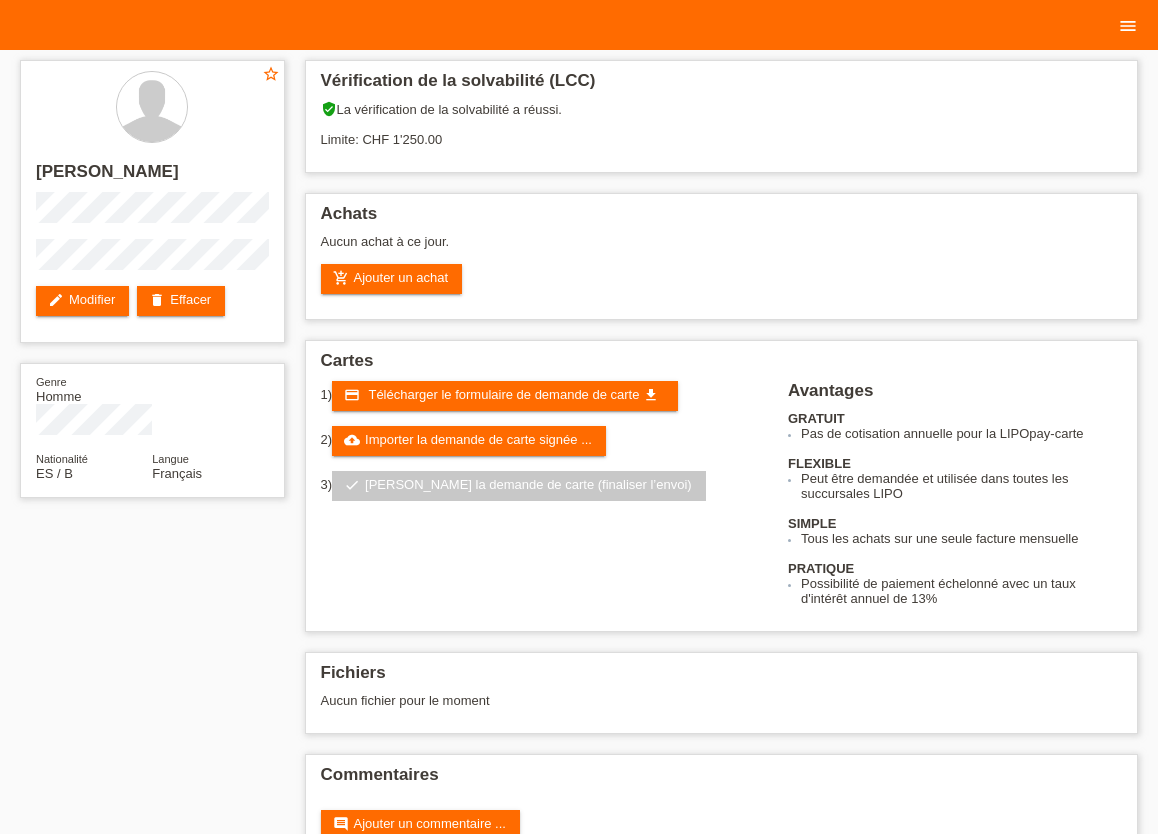 click on "menu" at bounding box center (1128, 26) 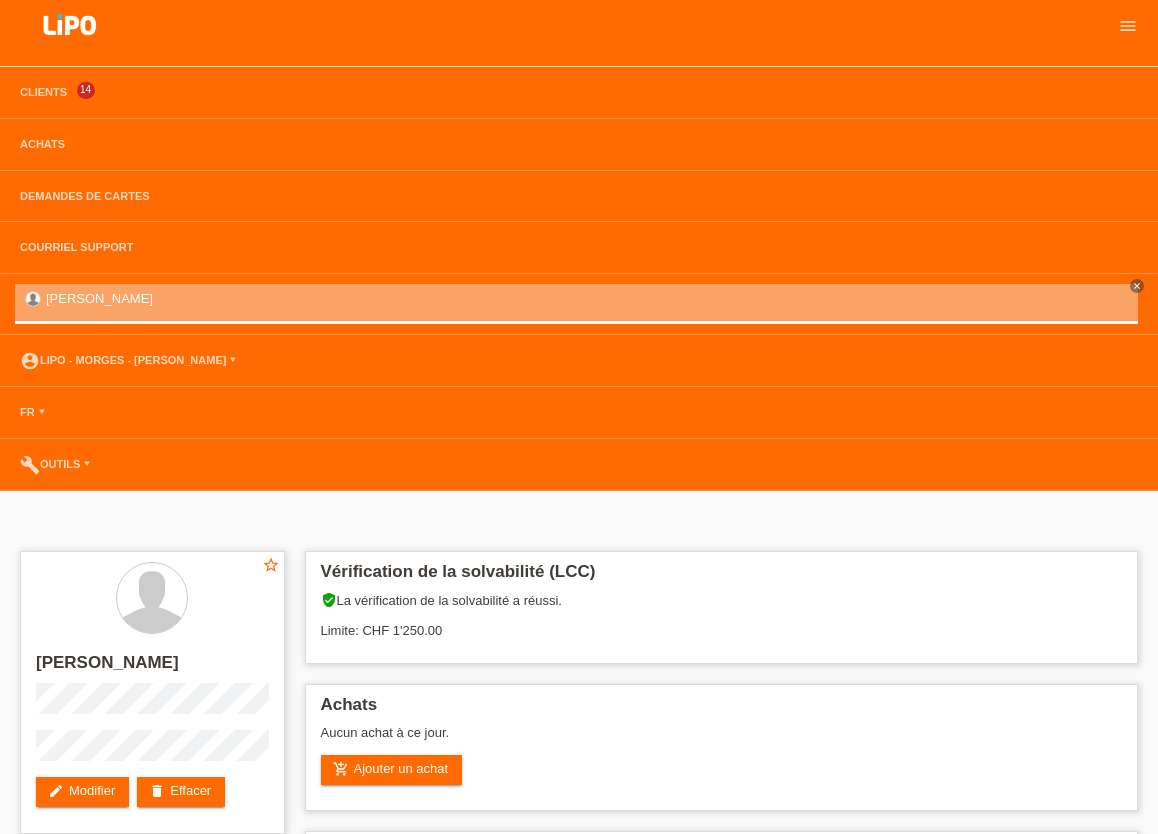 click on "menu" at bounding box center (1123, 25) 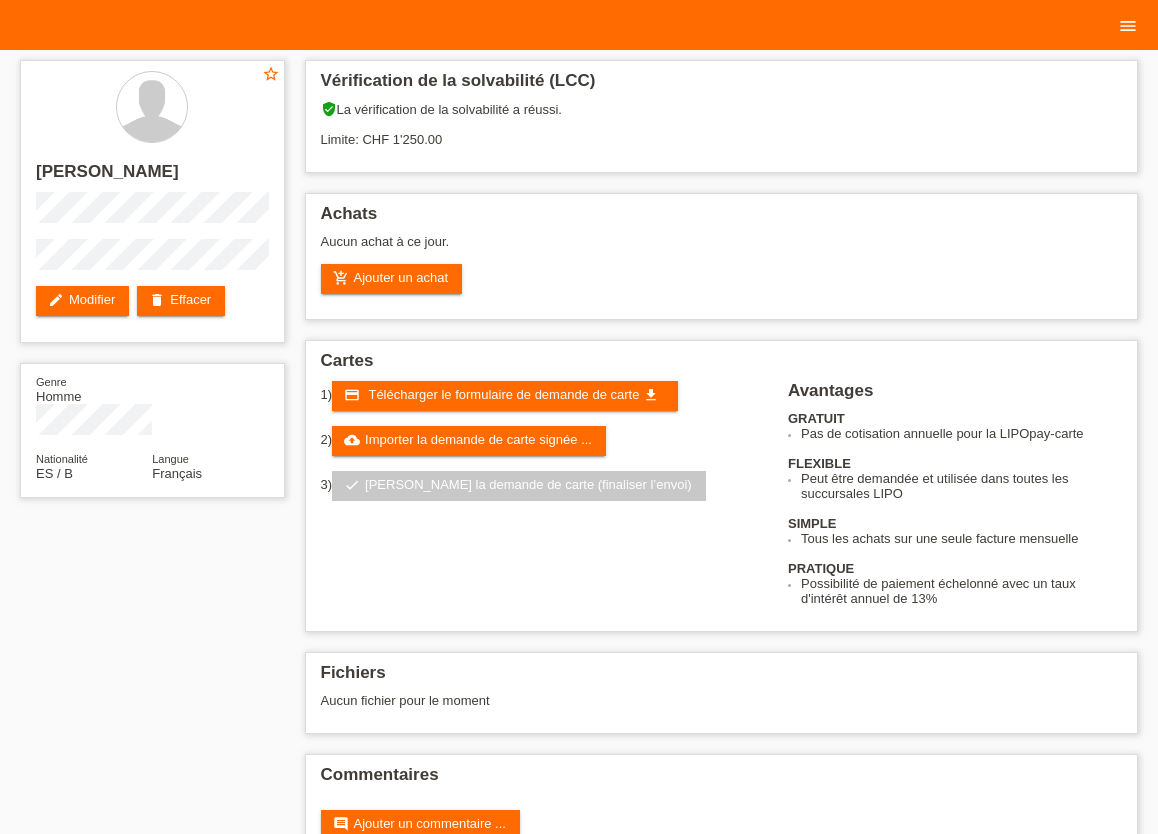 click on "menu" at bounding box center (1128, 26) 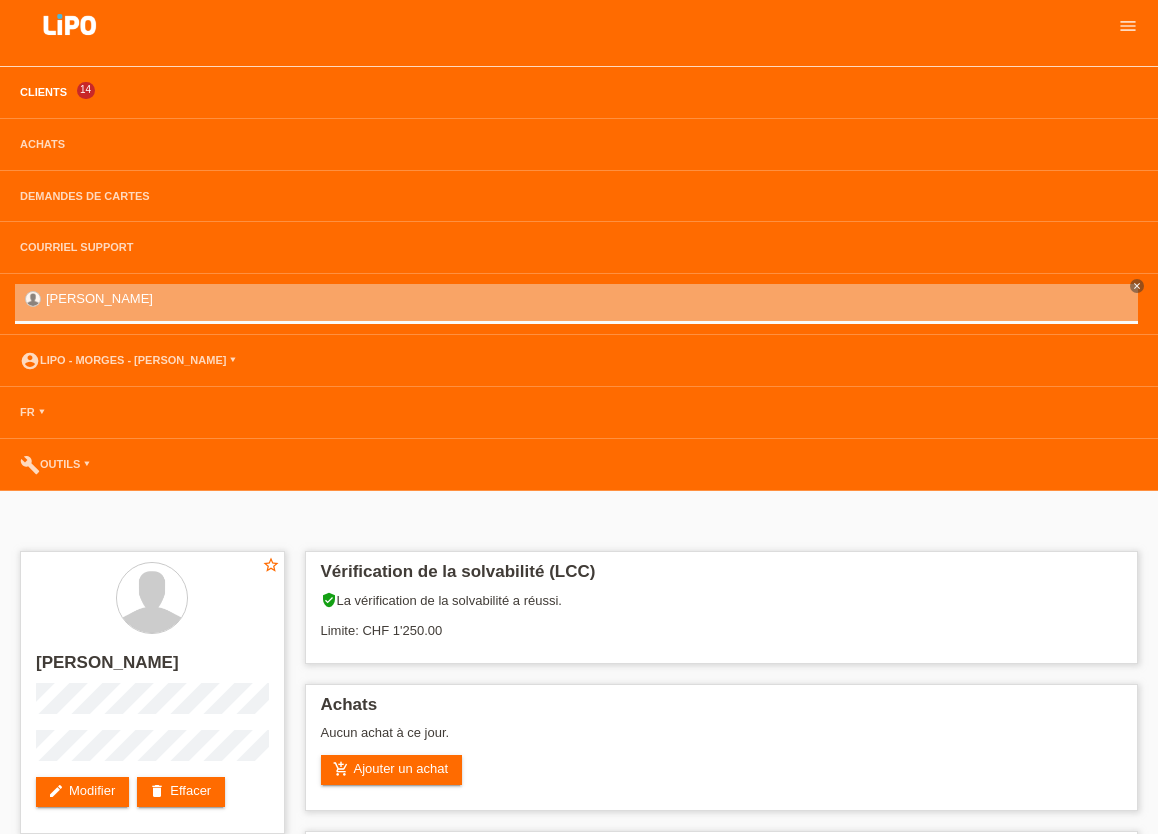 click on "Clients" at bounding box center [43, 92] 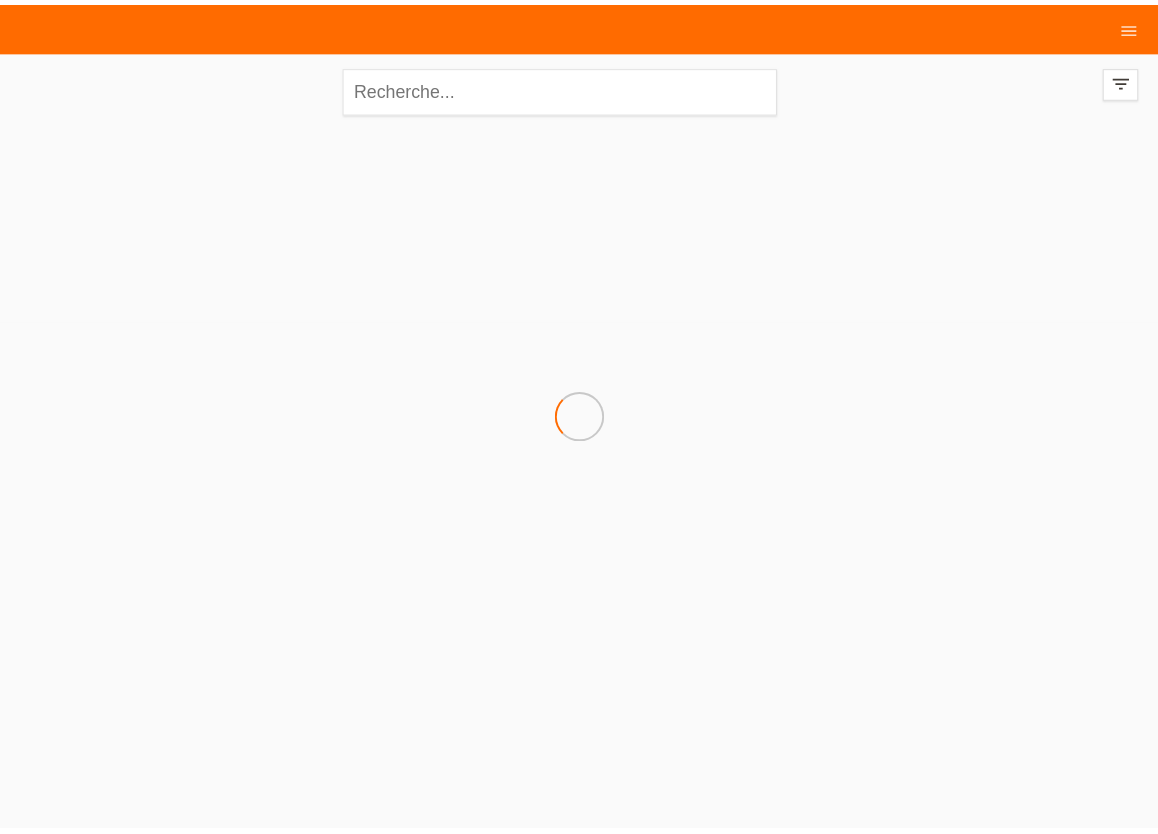 scroll, scrollTop: 0, scrollLeft: 0, axis: both 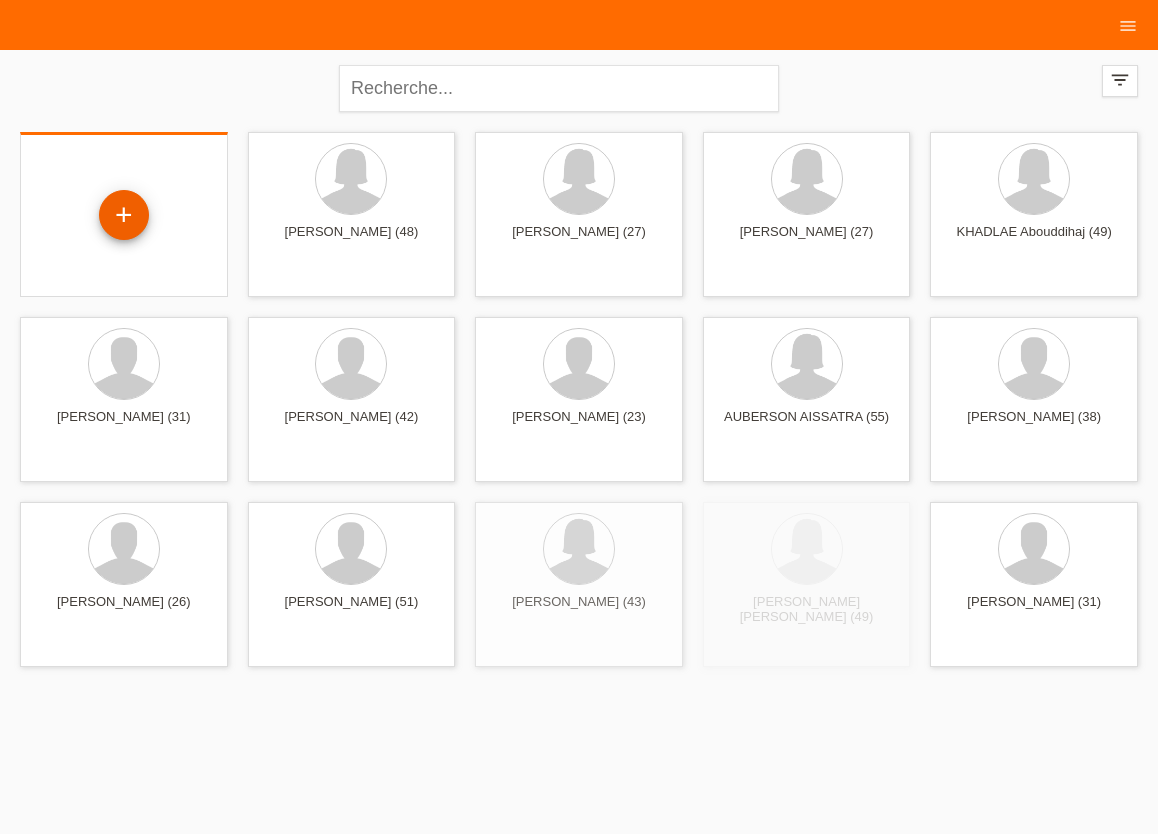 click on "+" at bounding box center [124, 215] 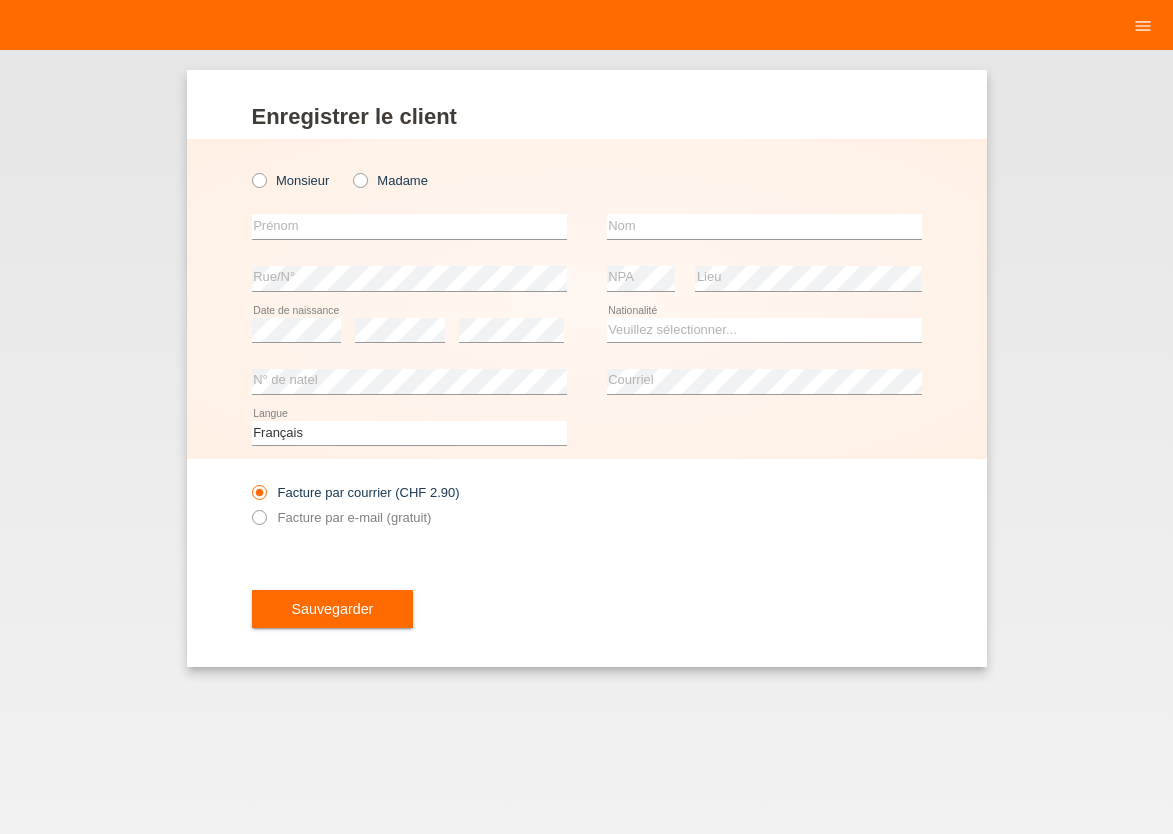 scroll, scrollTop: 0, scrollLeft: 0, axis: both 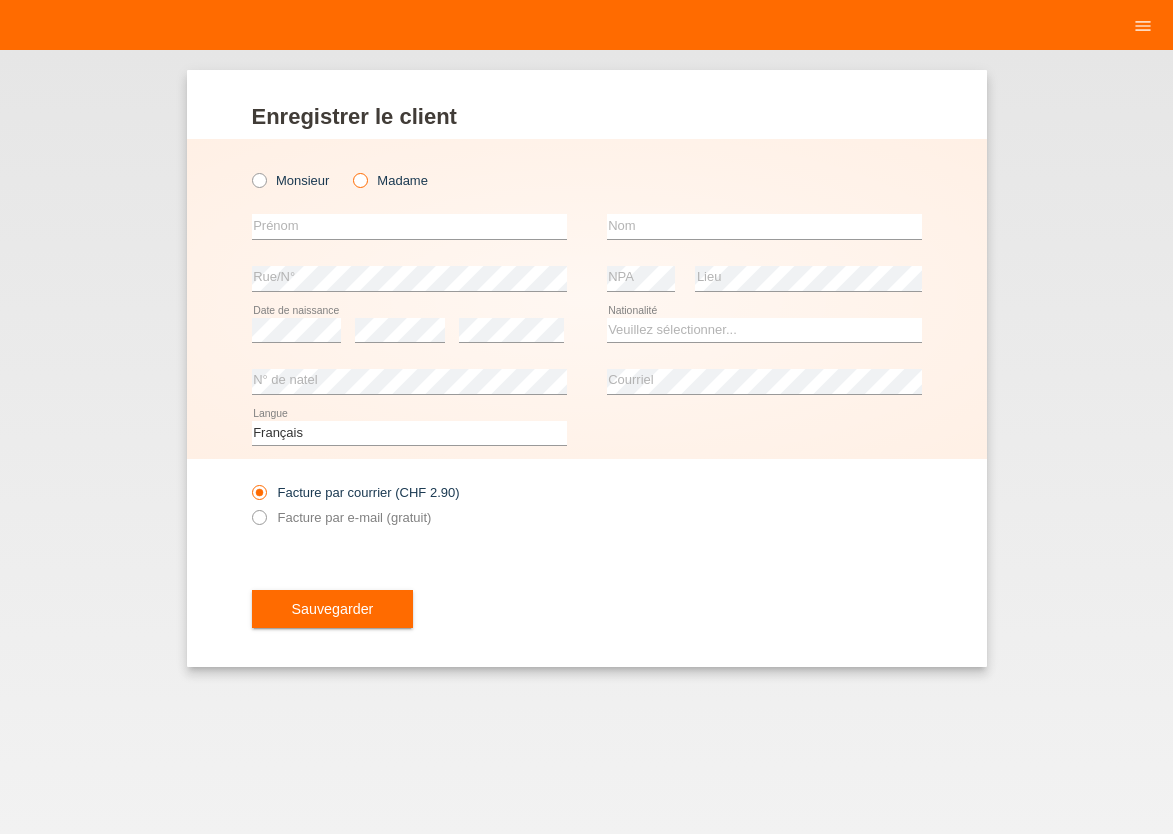 click at bounding box center (350, 170) 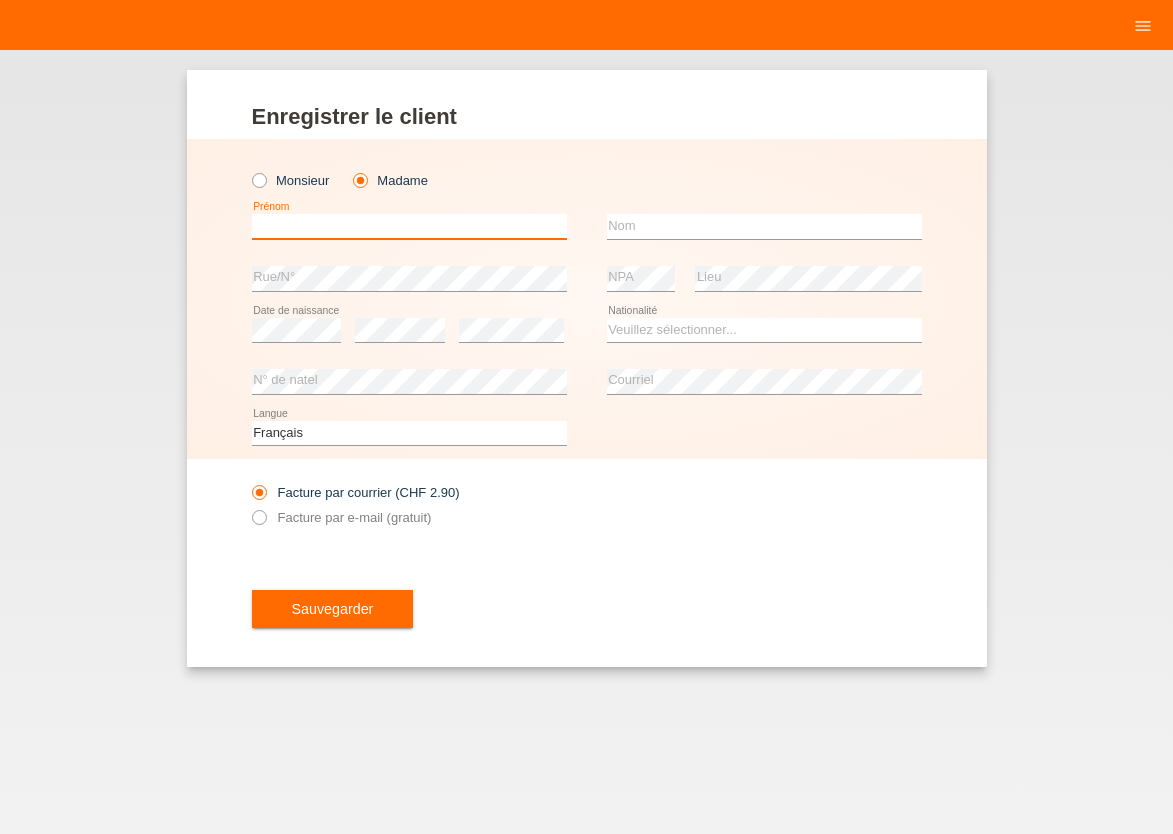 click at bounding box center (409, 226) 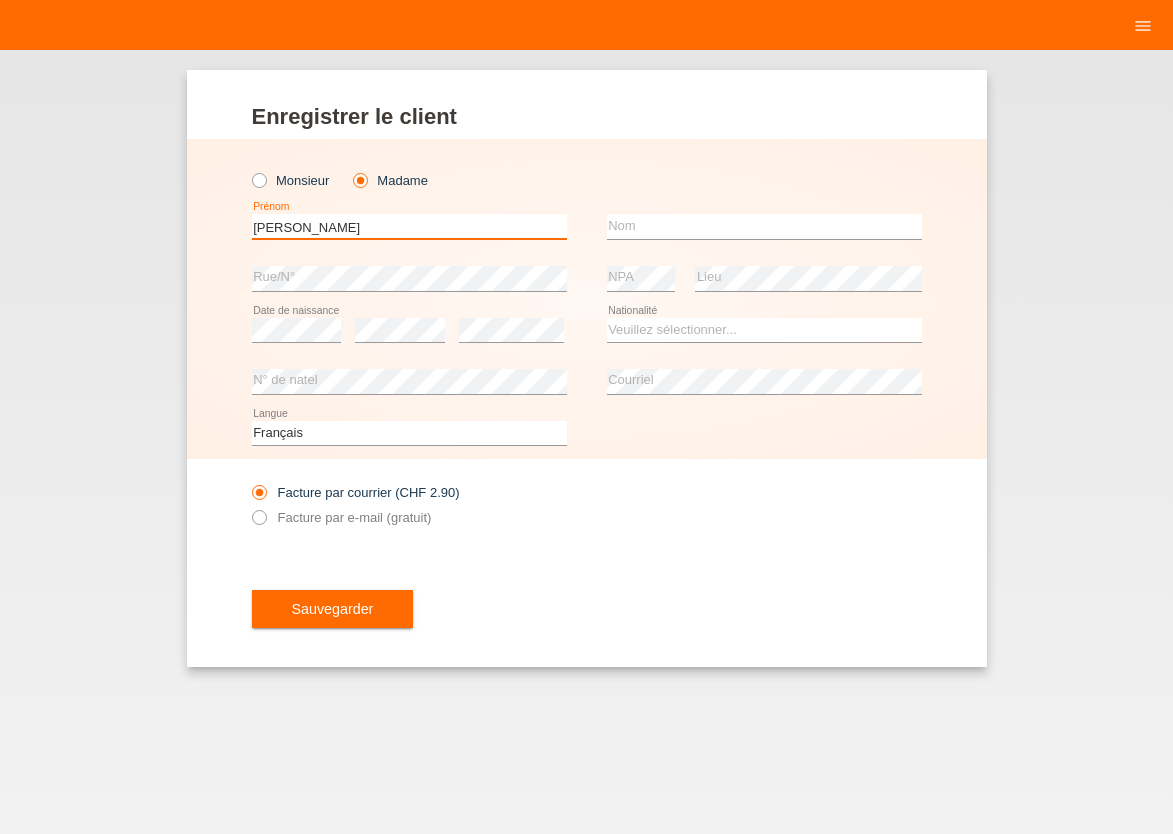type on "Fanny" 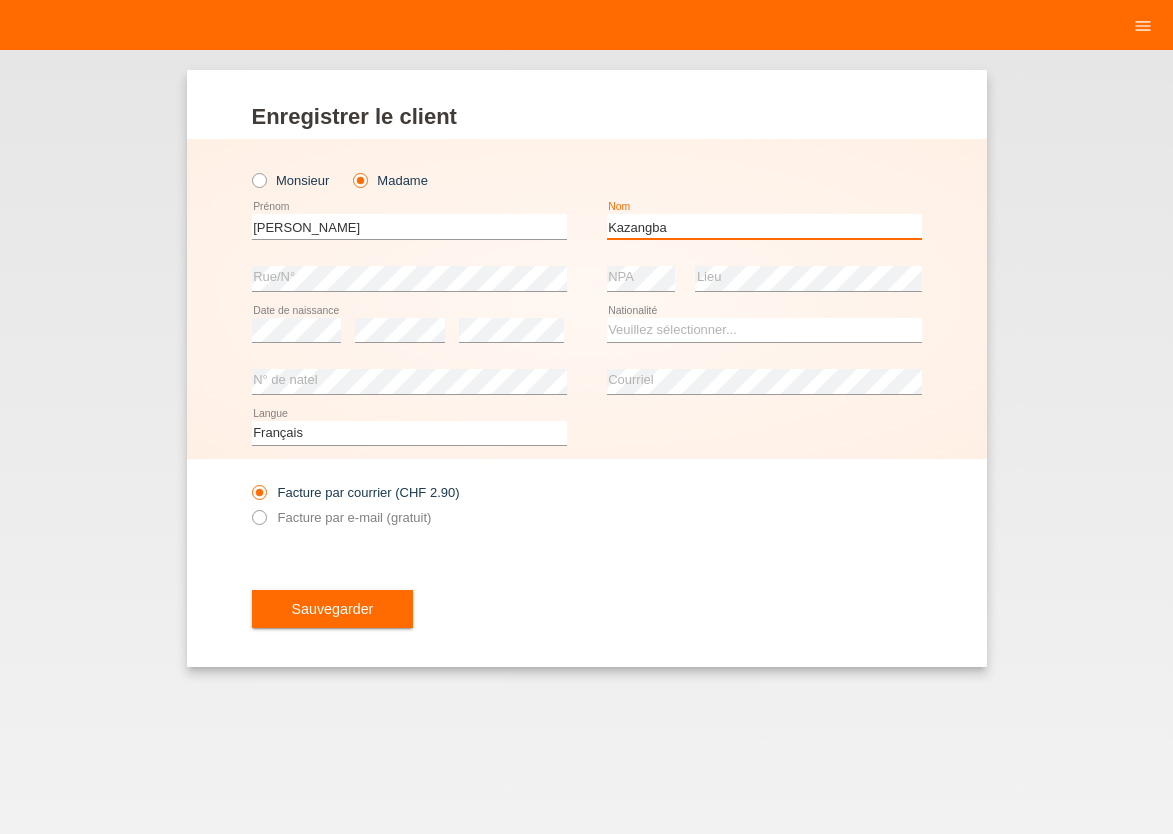 type on "Kazangba" 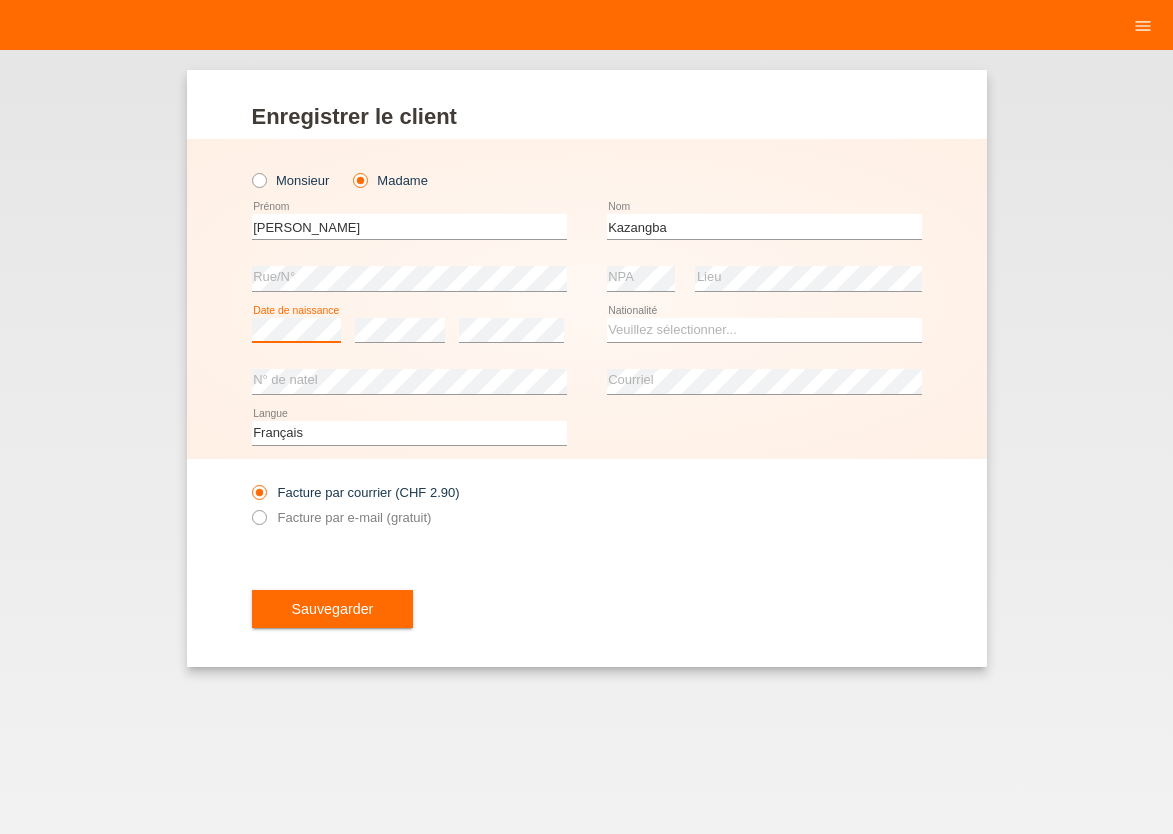 scroll, scrollTop: 0, scrollLeft: 0, axis: both 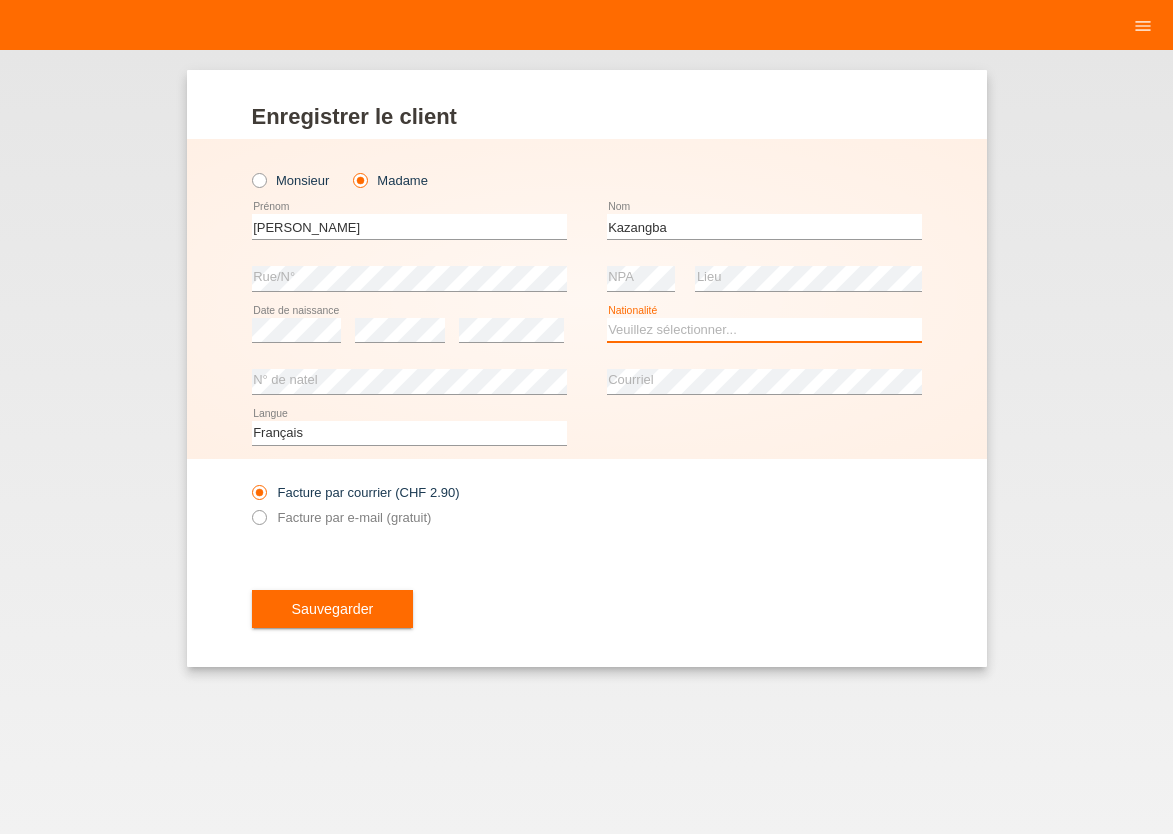 click on "Veuillez sélectionner...
Suisse
Allemagne
Autriche
Liechtenstein
------------
Afghanistan
Afrique du Sud
Åland
Albanie
Algérie Allemagne Andorre Angola Anguilla Antarctique Antigua-et-Barbuda Argentine" at bounding box center (764, 330) 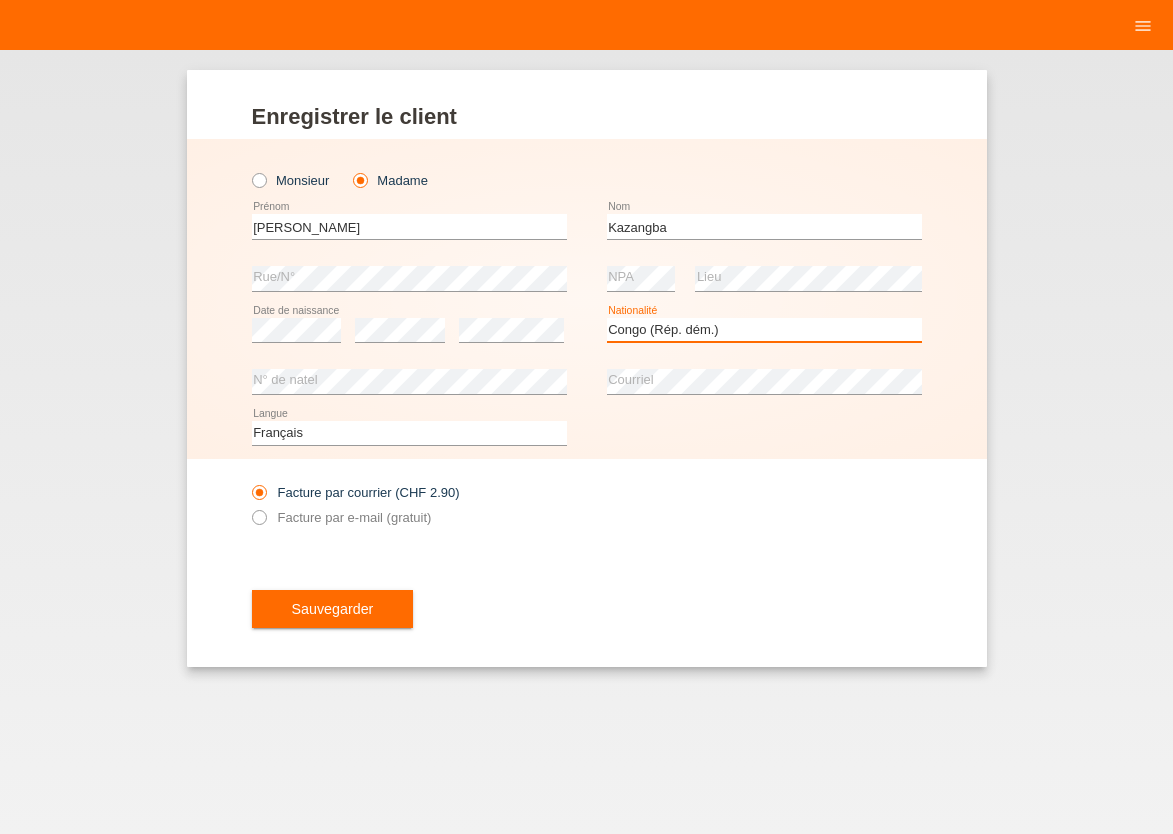click on "Congo (Rép. dém.)" at bounding box center [0, 0] 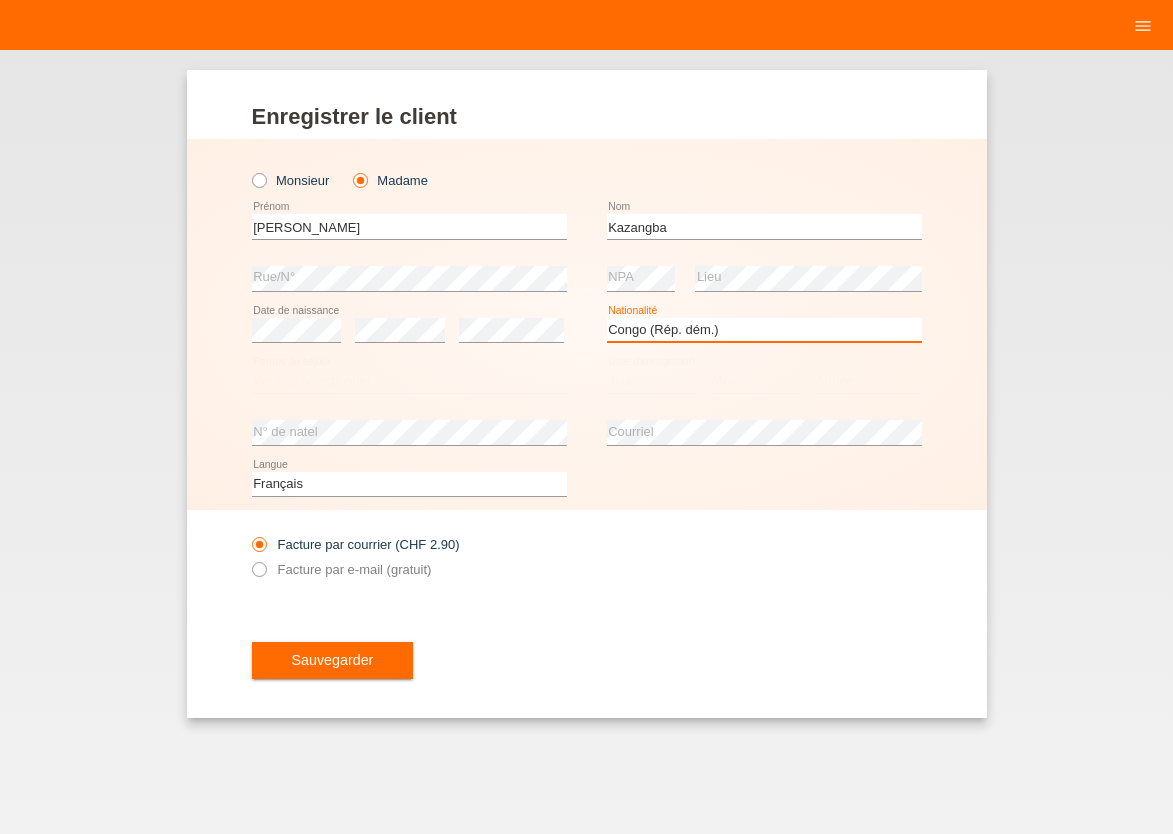 scroll, scrollTop: 0, scrollLeft: 0, axis: both 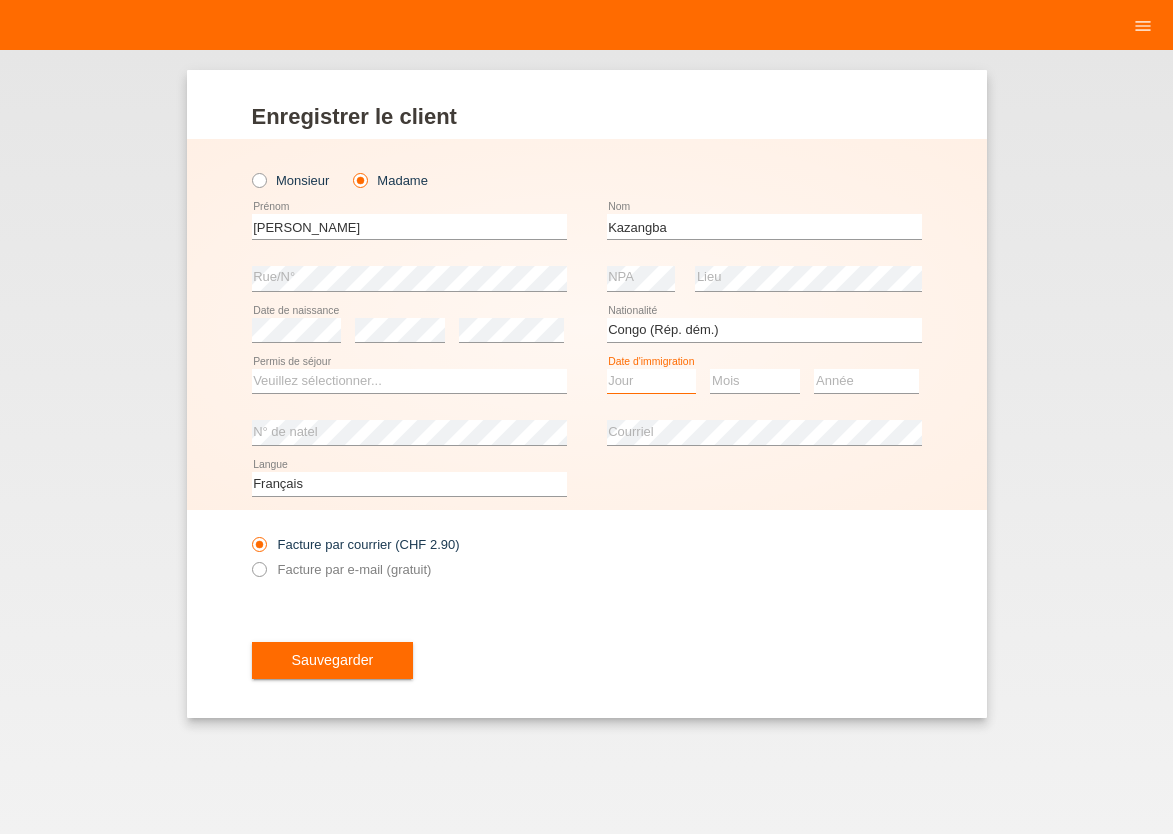 click on "Jour
01
02
03
04
05
06
07
08
09
10 11" at bounding box center (652, 381) 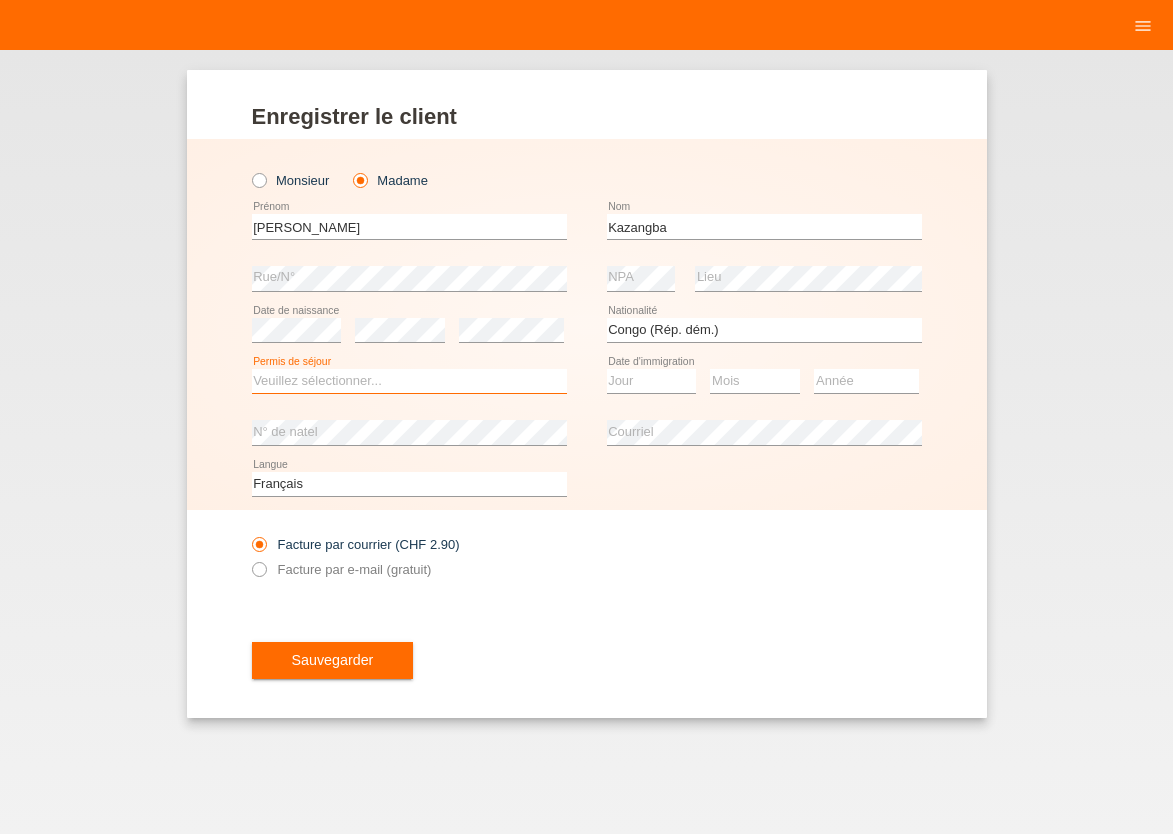 click on "Veuillez sélectionner...
C
B
B - Statut de réfugié
Autre" at bounding box center (409, 381) 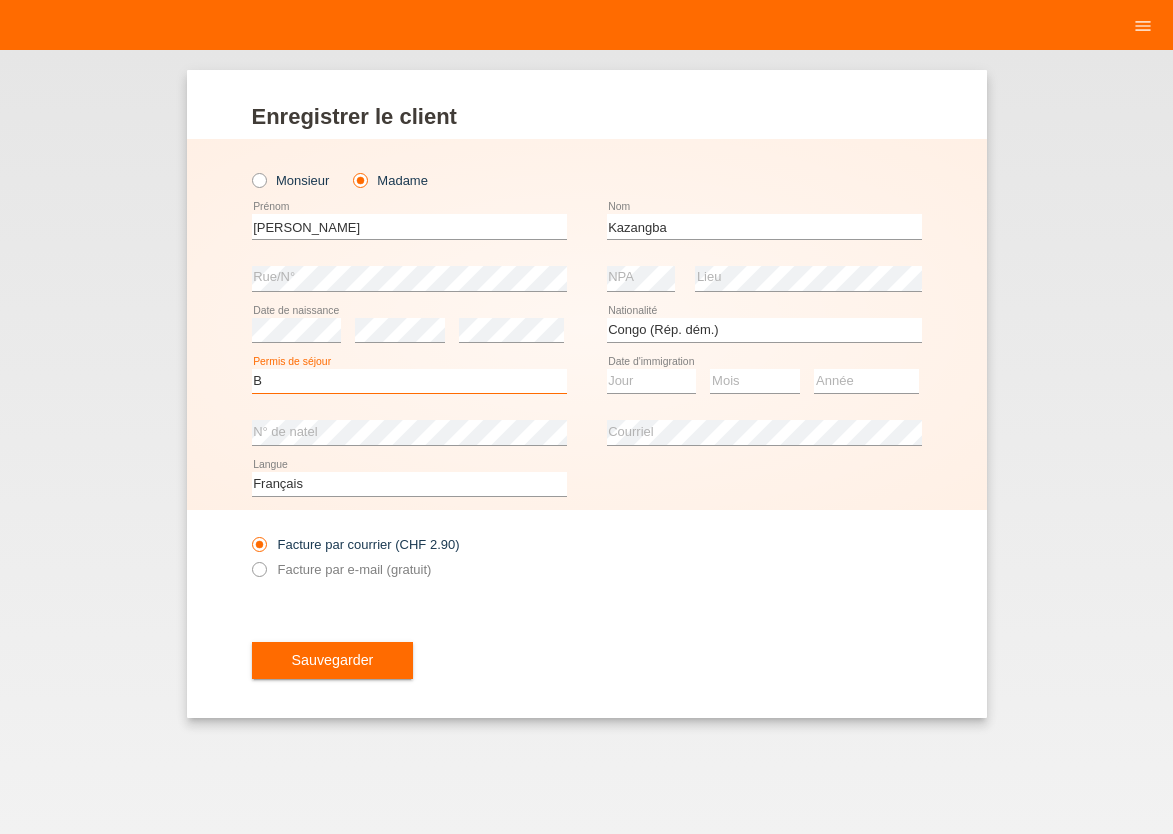 scroll, scrollTop: 0, scrollLeft: 0, axis: both 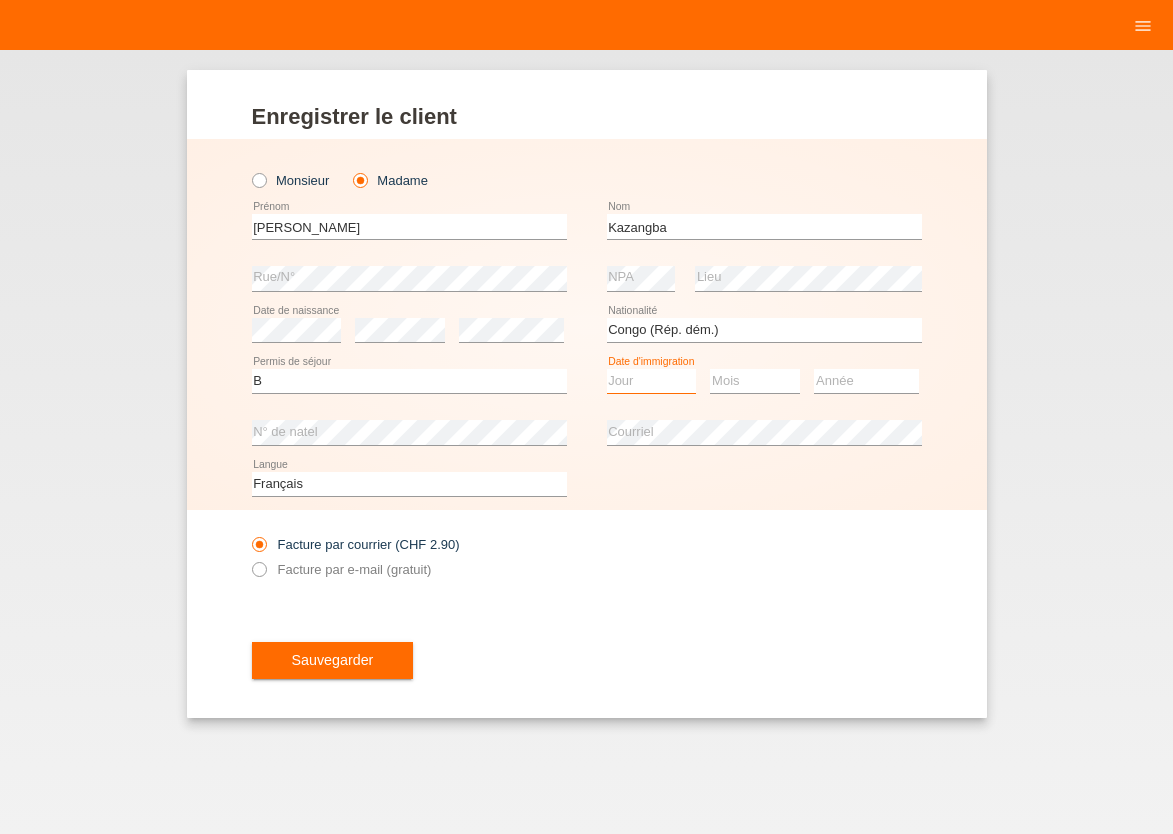 click on "Jour
01
02
03
04
05
06
07
08
09
10 11" at bounding box center (652, 381) 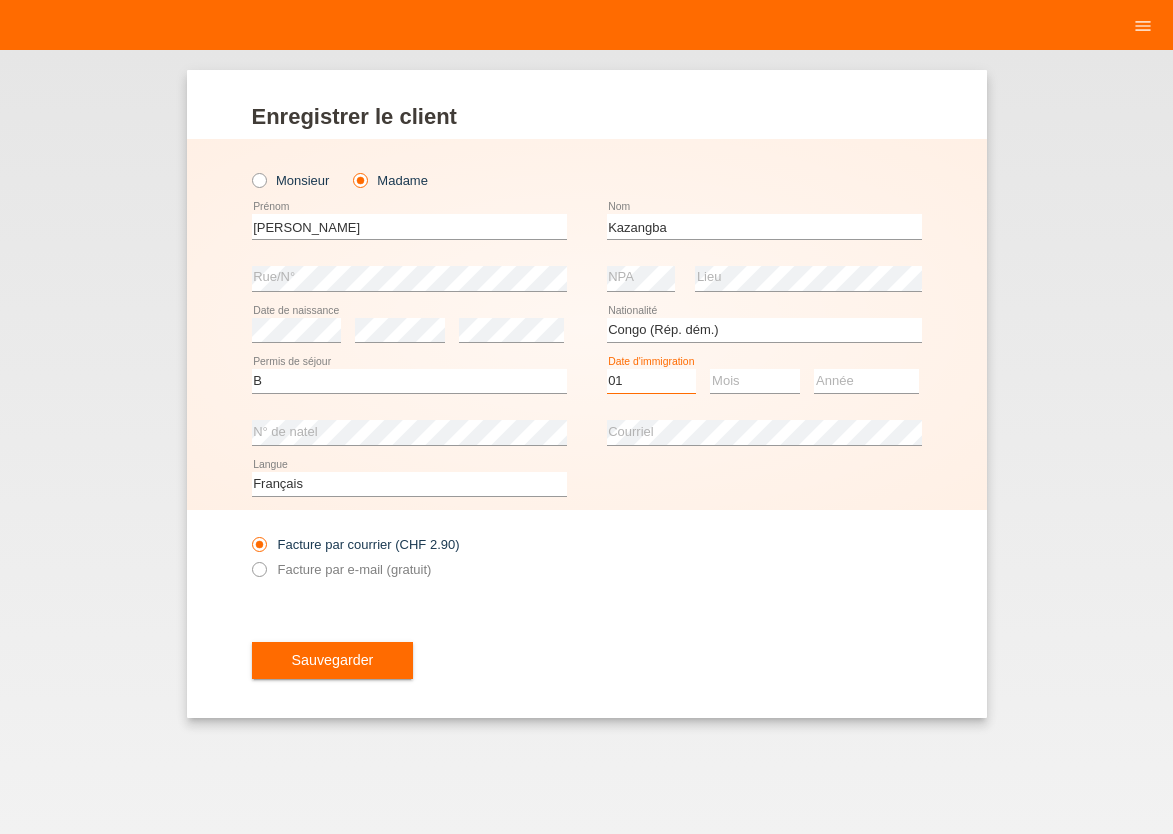 click on "01" at bounding box center [0, 0] 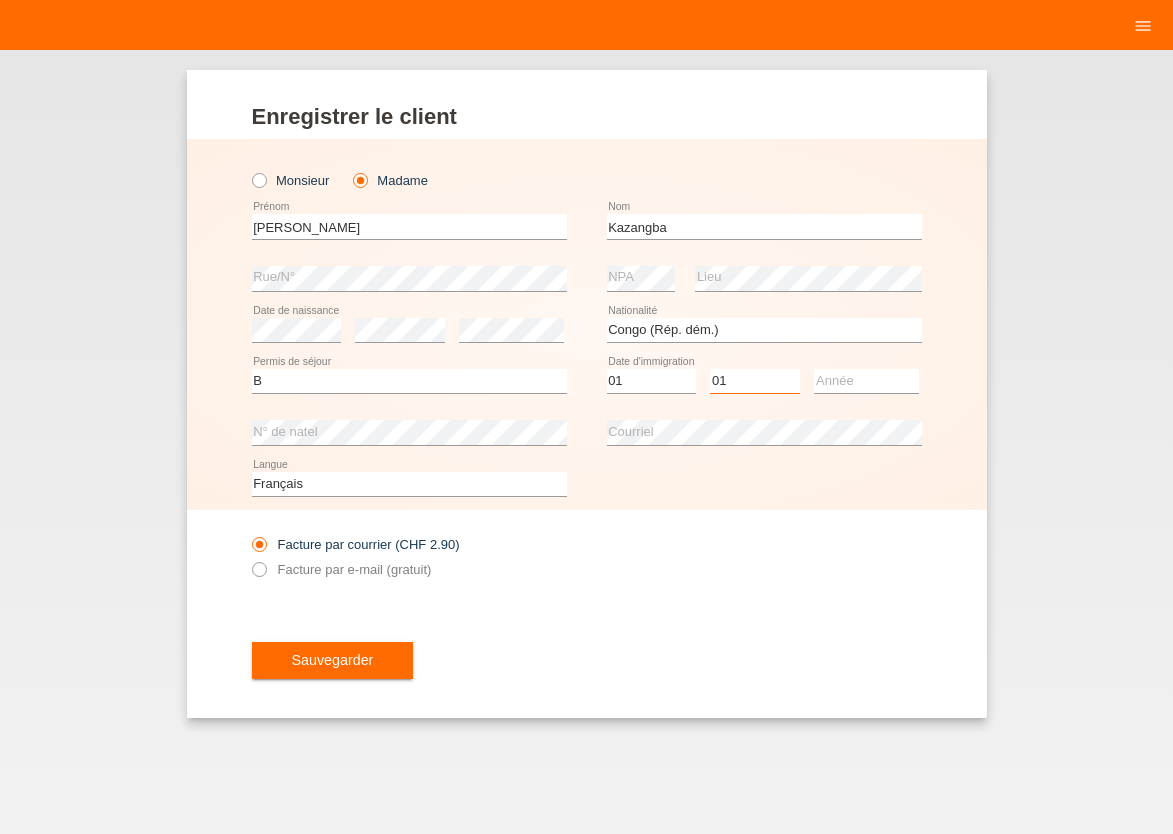 select on "04" 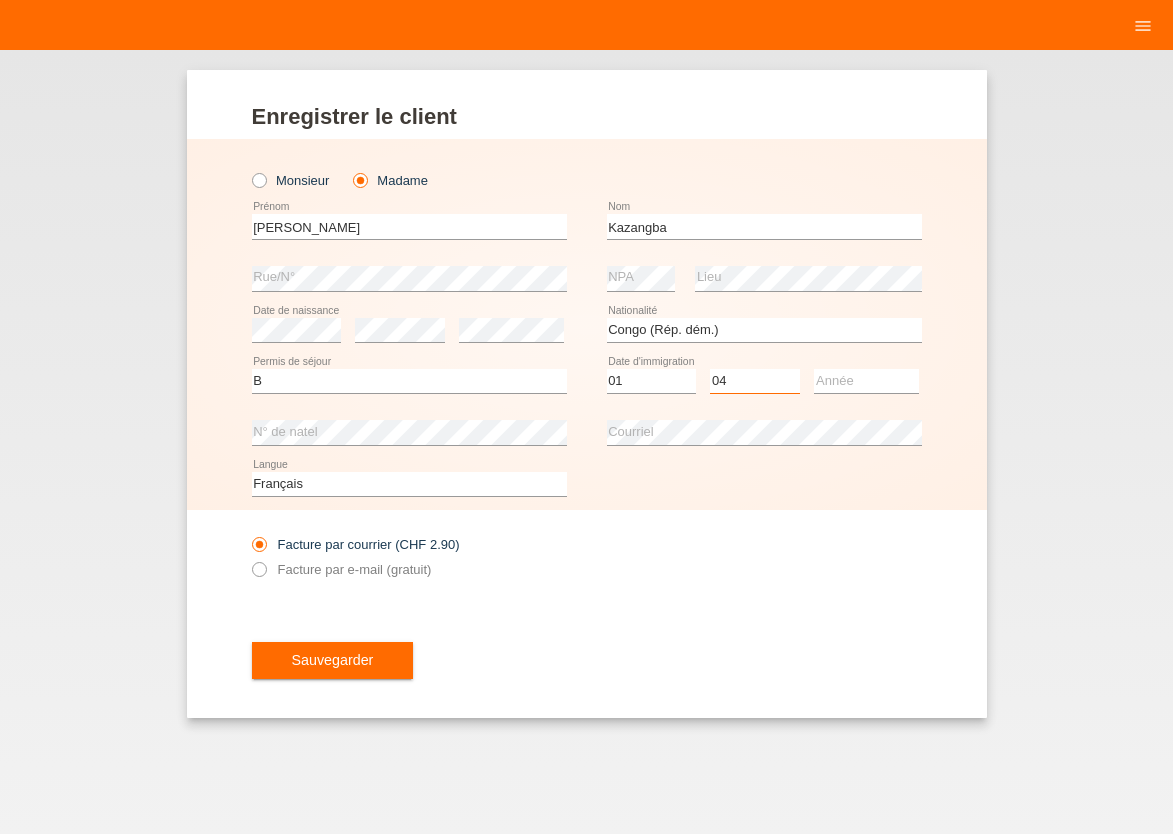 scroll, scrollTop: 0, scrollLeft: 0, axis: both 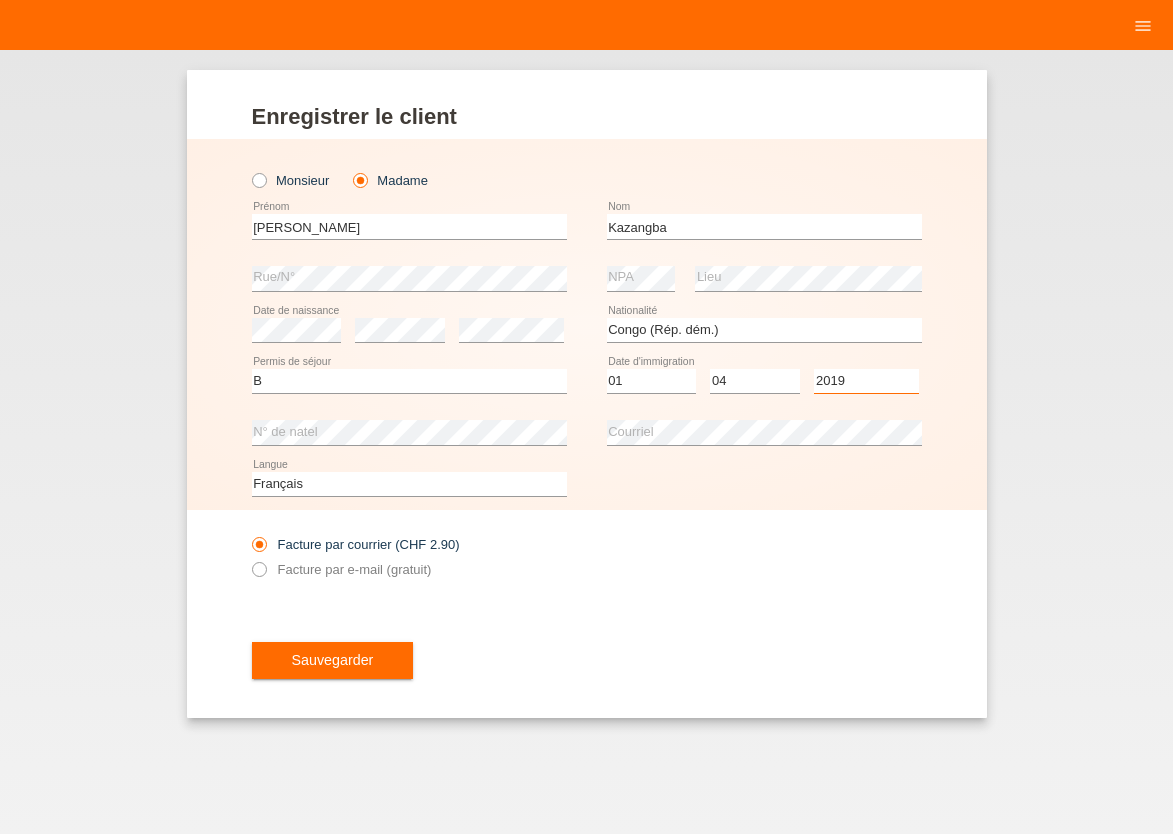 select on "2018" 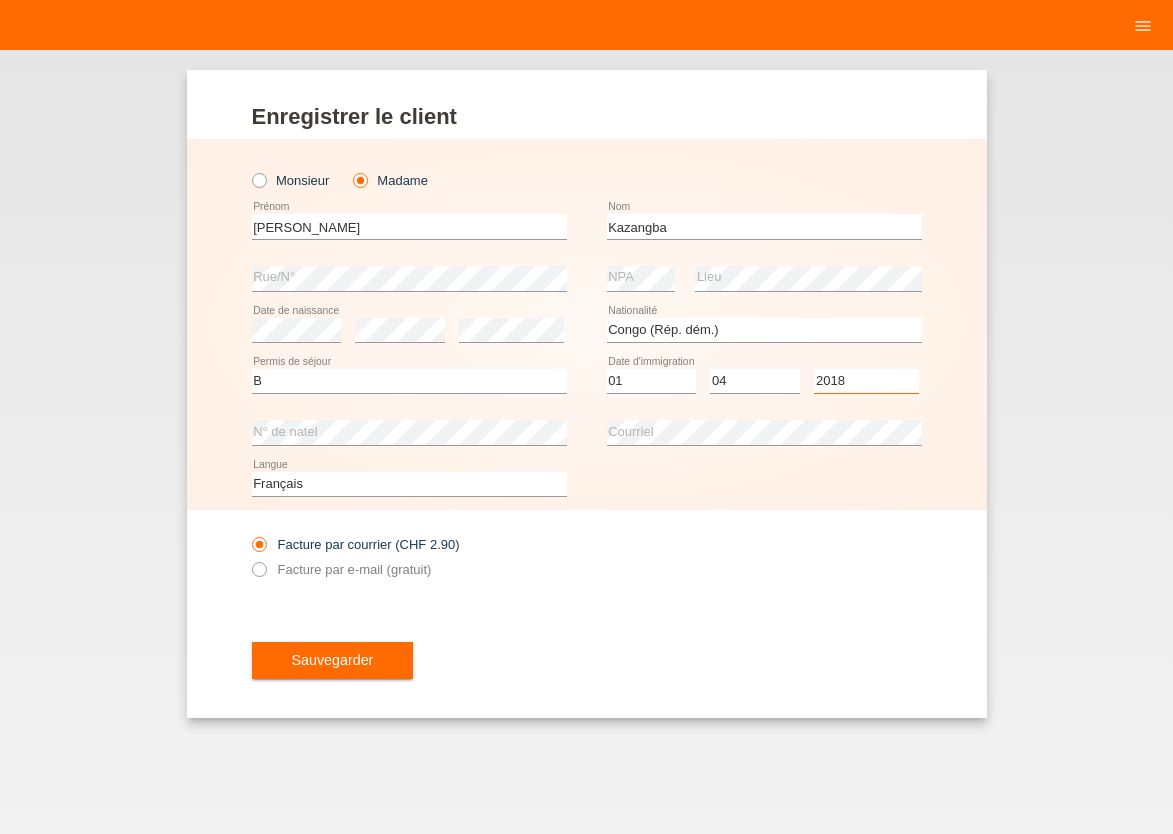 scroll, scrollTop: 0, scrollLeft: 0, axis: both 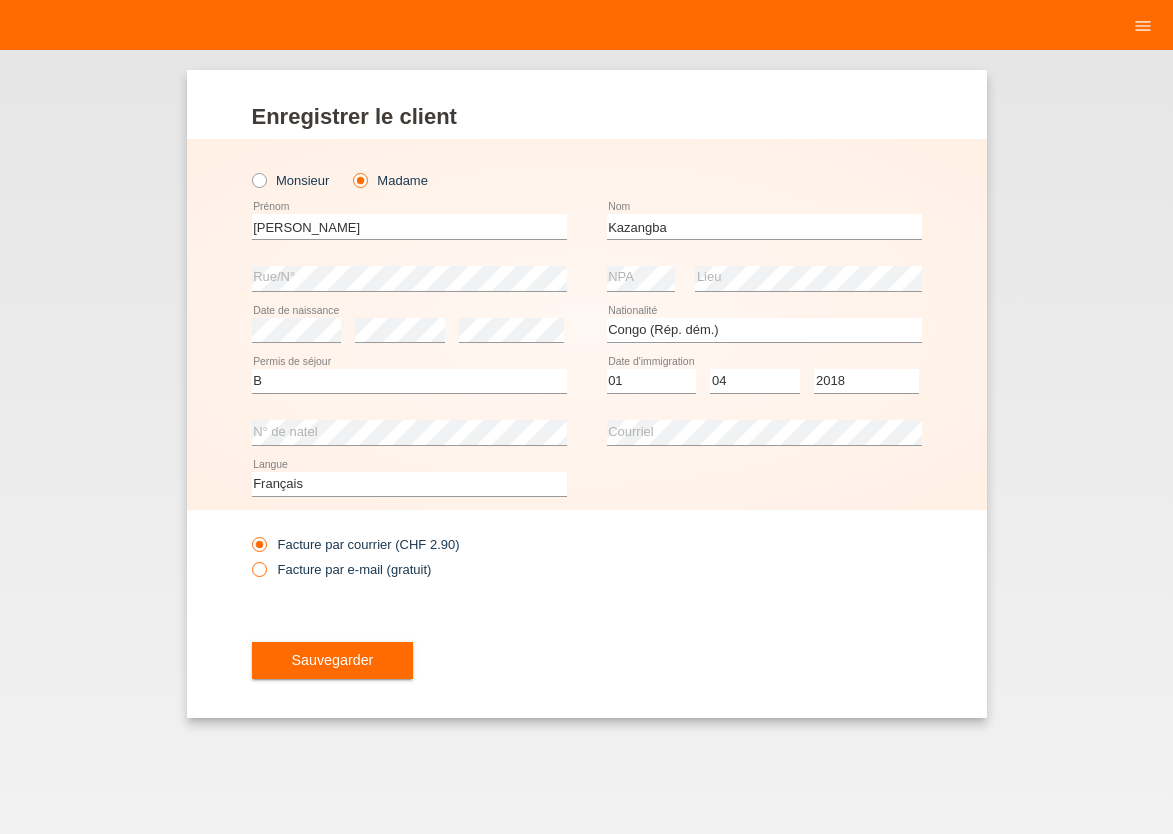 click at bounding box center [248, 558] 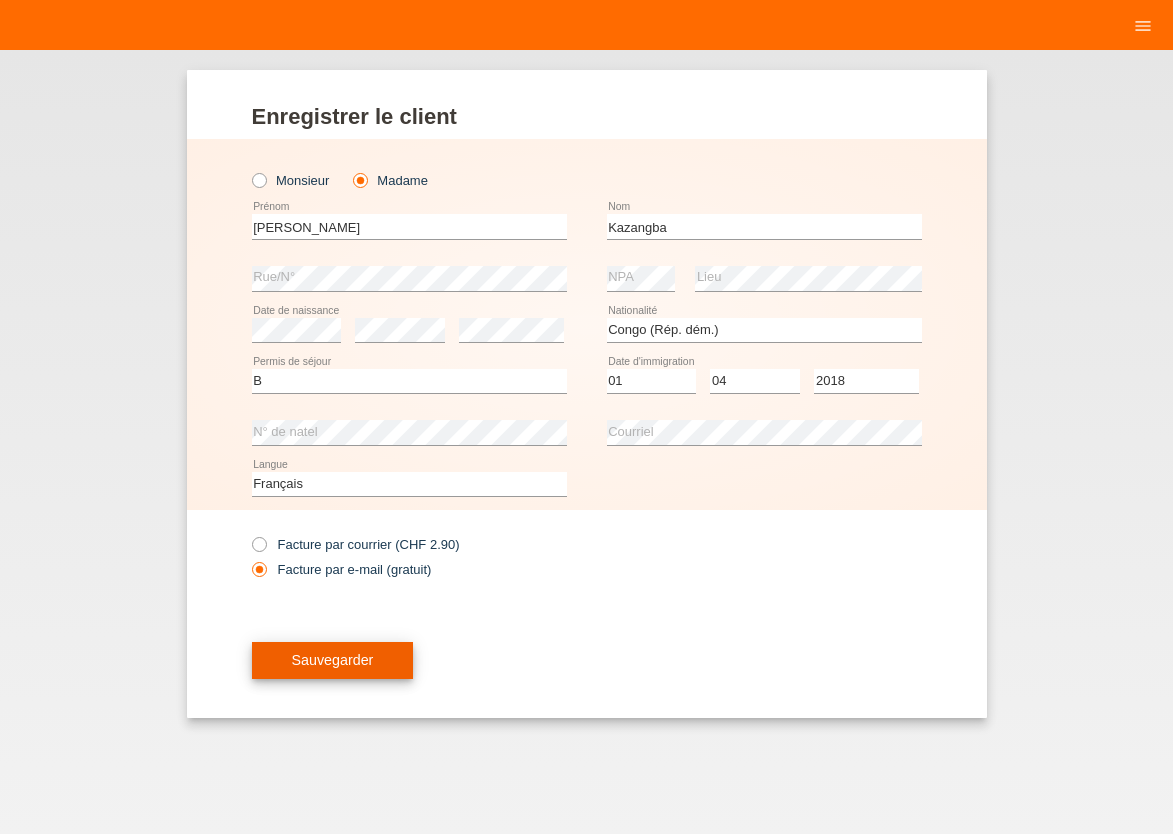 click on "Sauvegarder" at bounding box center (333, 661) 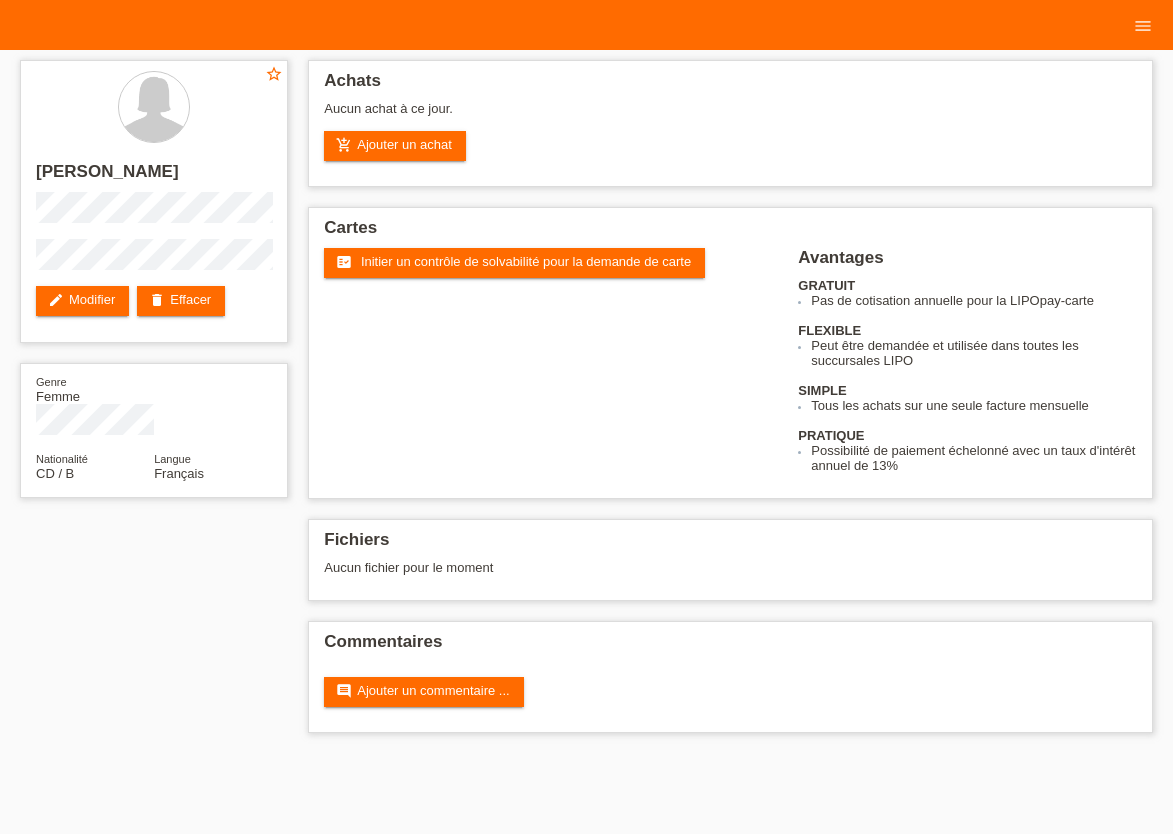 scroll, scrollTop: 0, scrollLeft: 0, axis: both 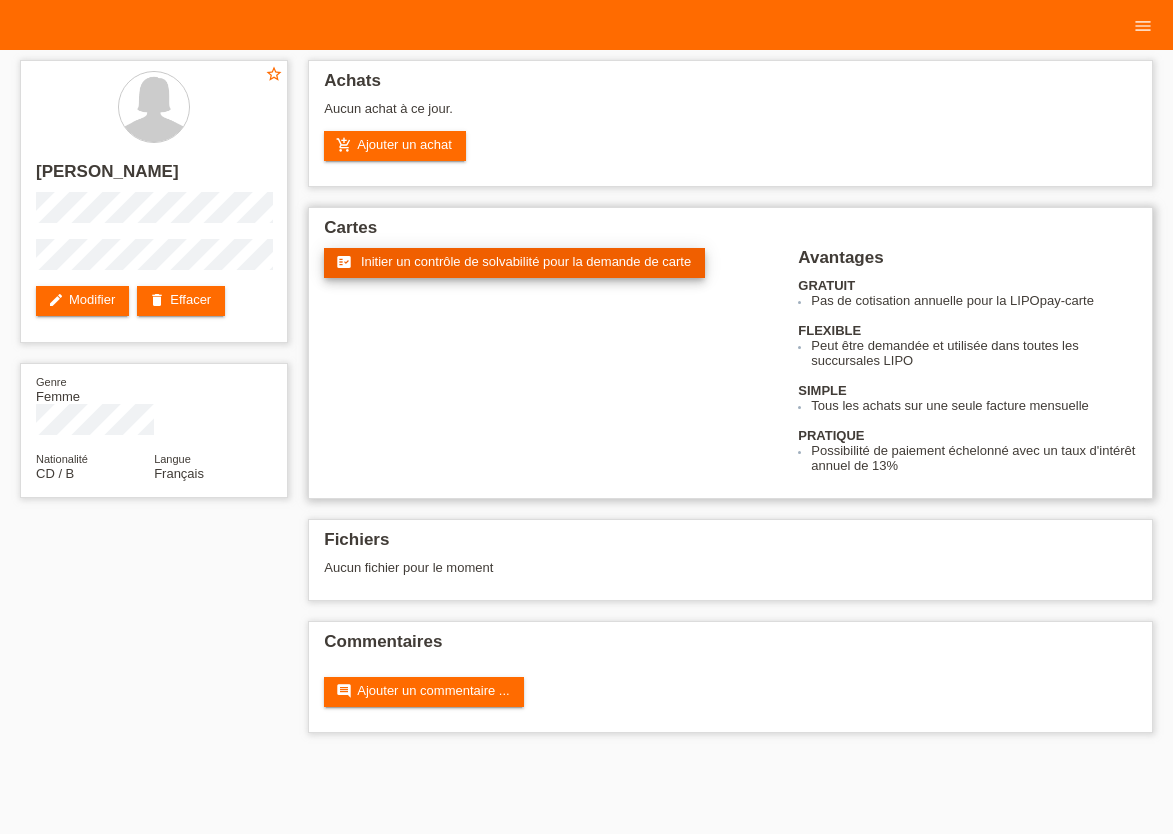 click on "Initier un contrôle de solvabilité pour la demande de carte" at bounding box center (526, 261) 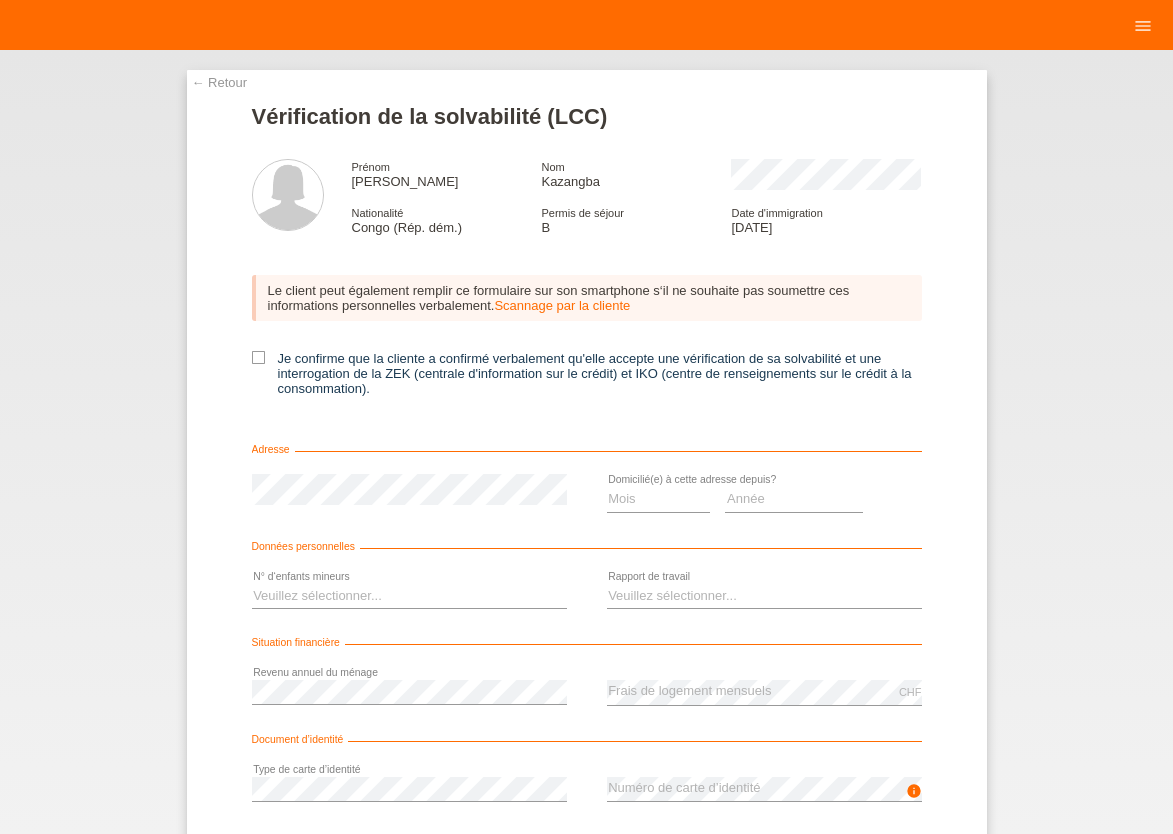 scroll, scrollTop: 0, scrollLeft: 0, axis: both 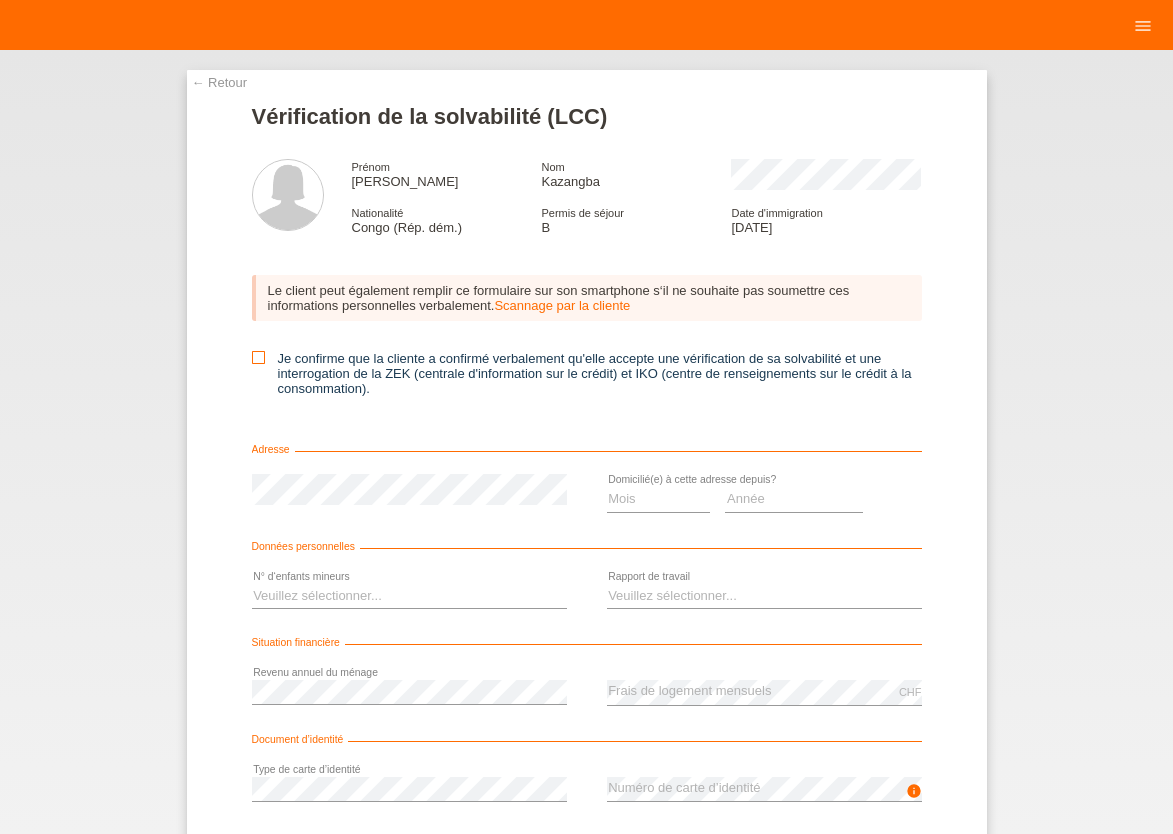 click at bounding box center (258, 357) 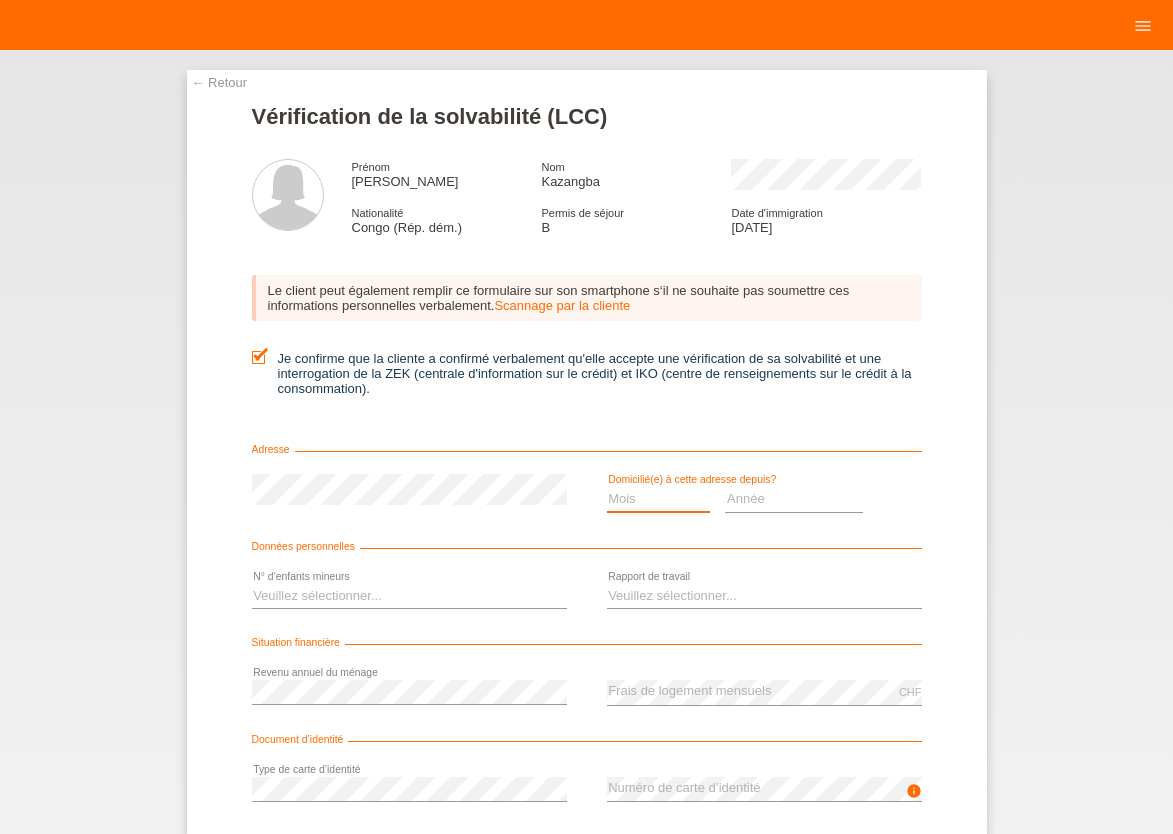 click on "Mois
01
02
03
04
05
06
07
08
09
10" at bounding box center [659, 499] 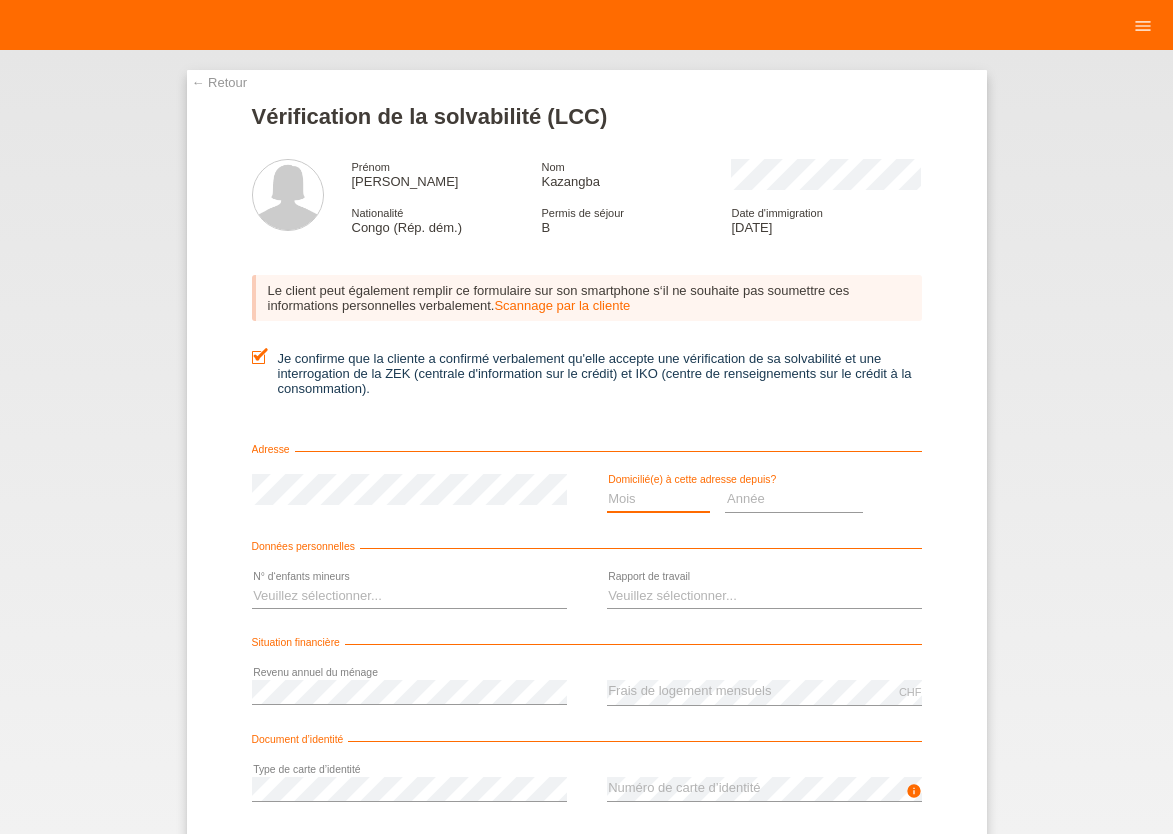 scroll, scrollTop: 0, scrollLeft: 0, axis: both 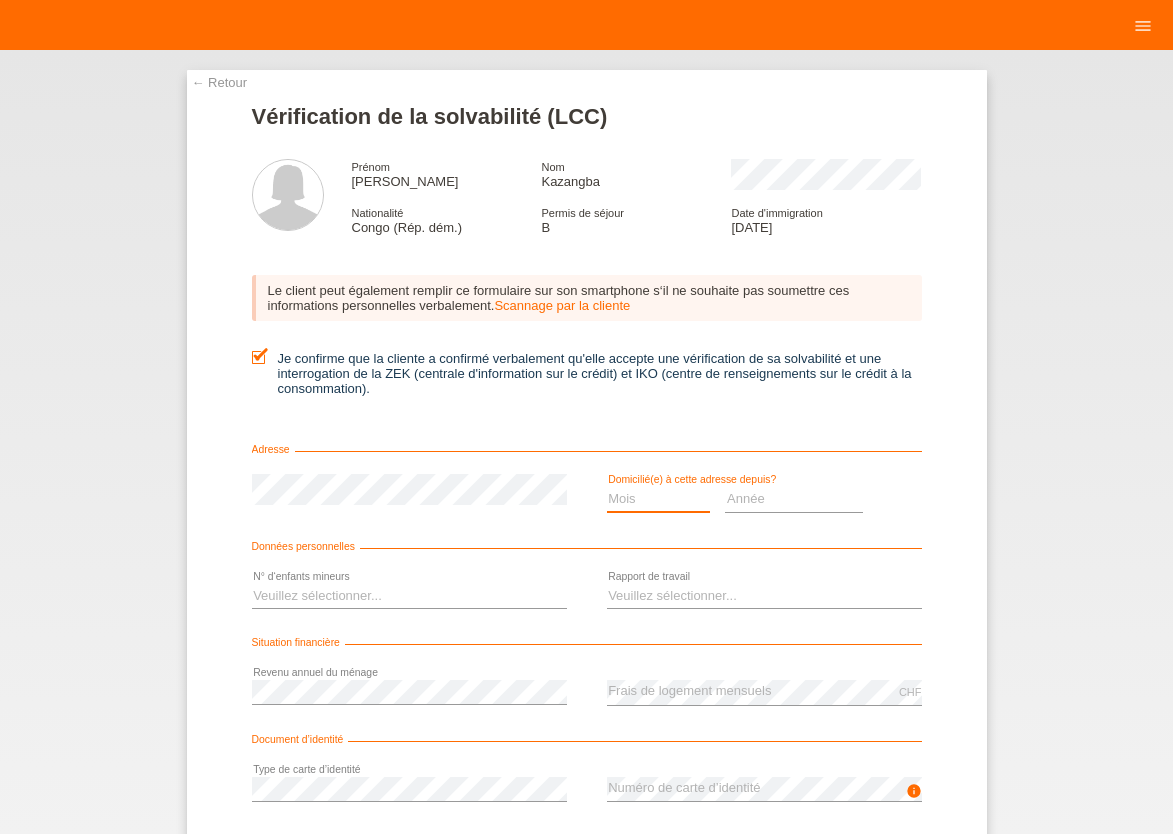 select on "04" 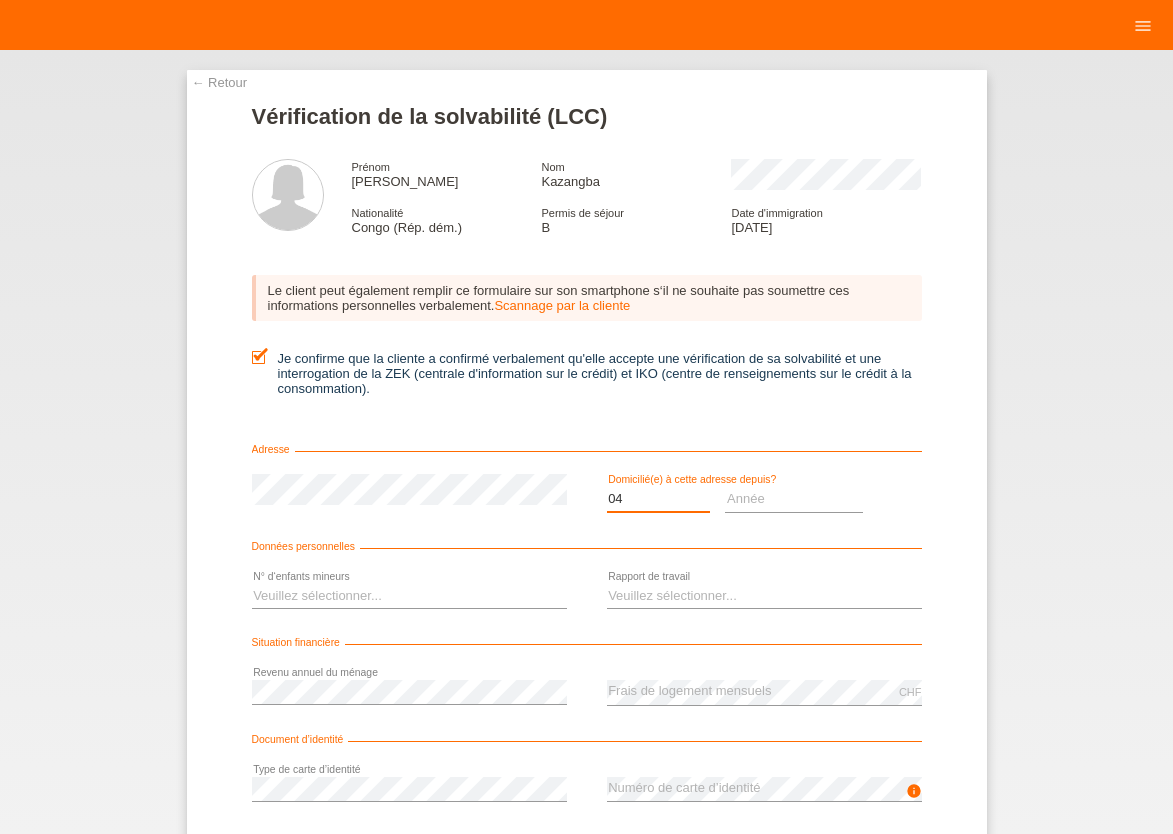 click on "04" at bounding box center [0, 0] 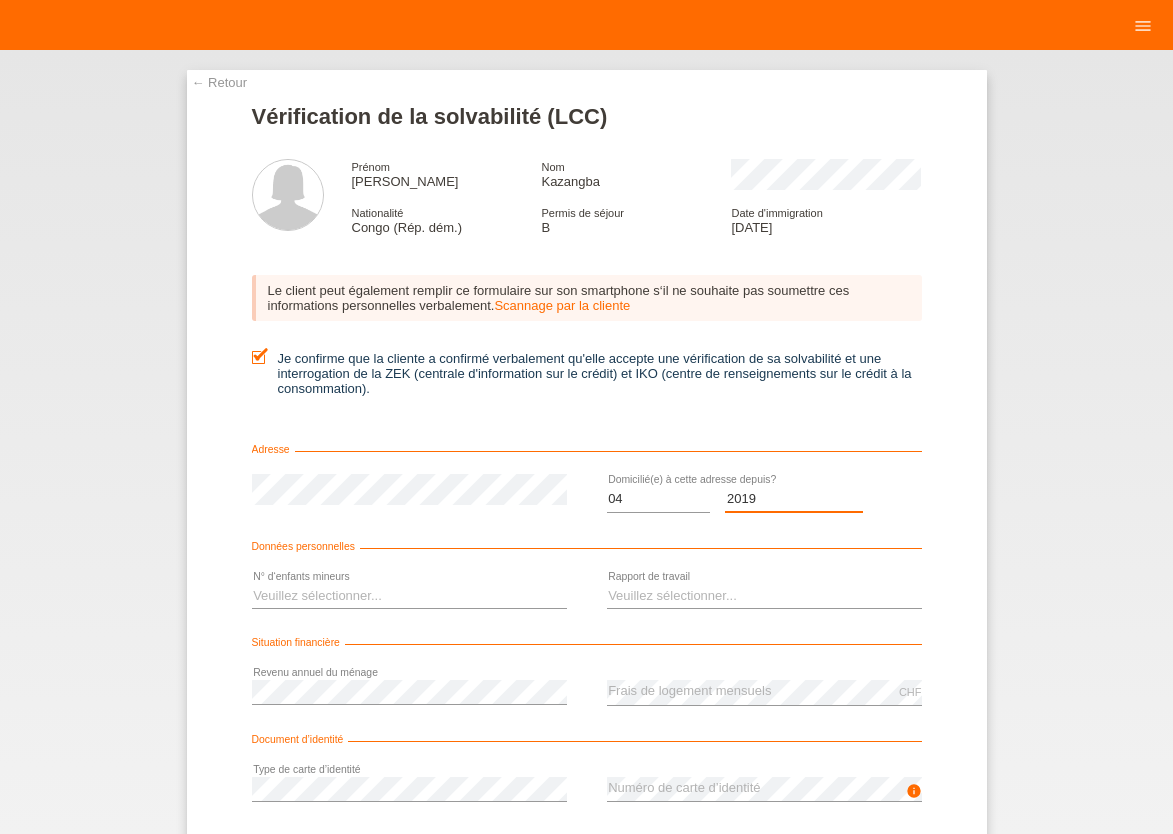 select on "2018" 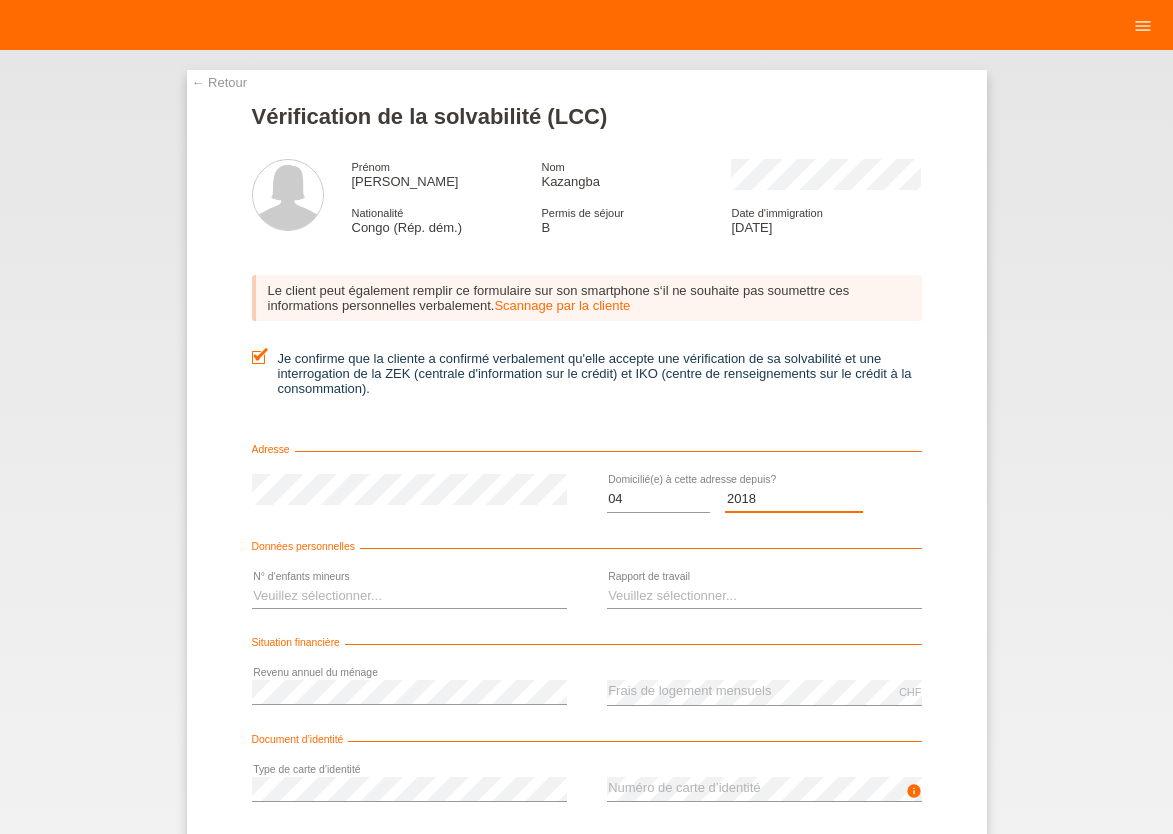 scroll, scrollTop: 0, scrollLeft: 0, axis: both 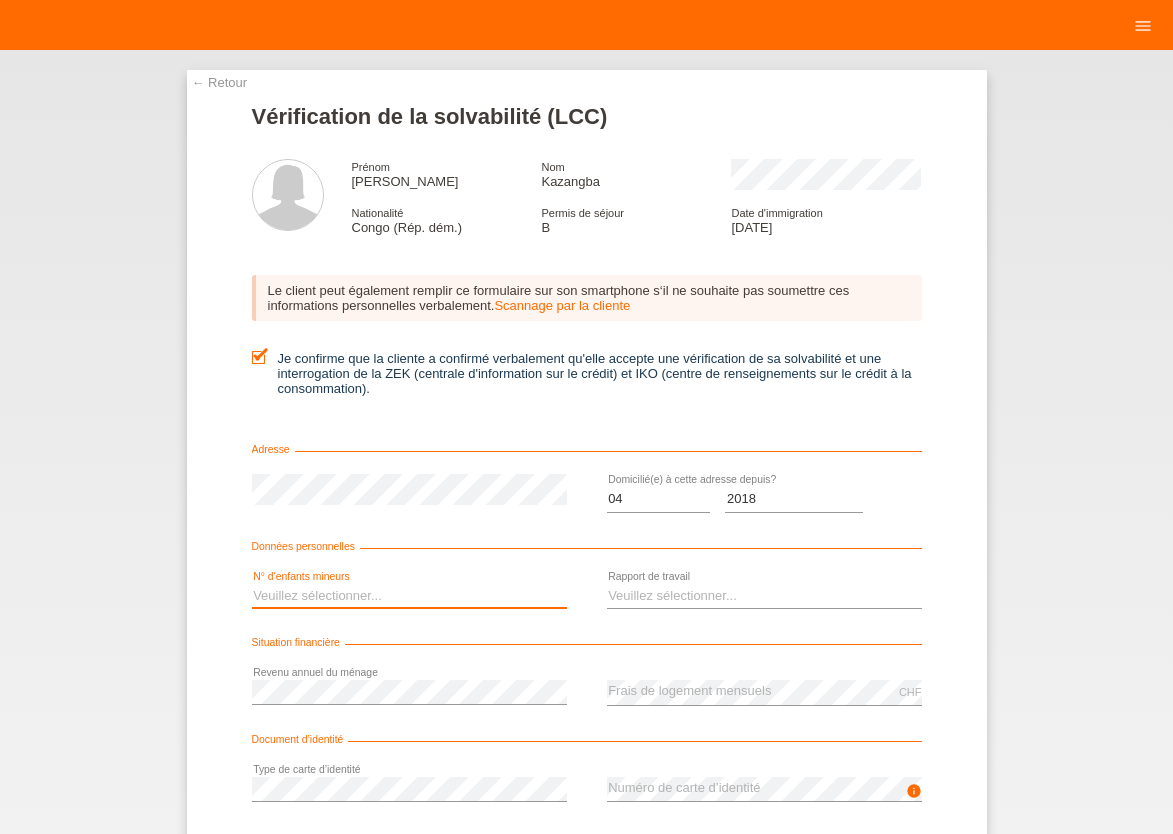 click on "Veuillez sélectionner...
0
1
2
3
4
5
6
7
8
9" at bounding box center [409, 596] 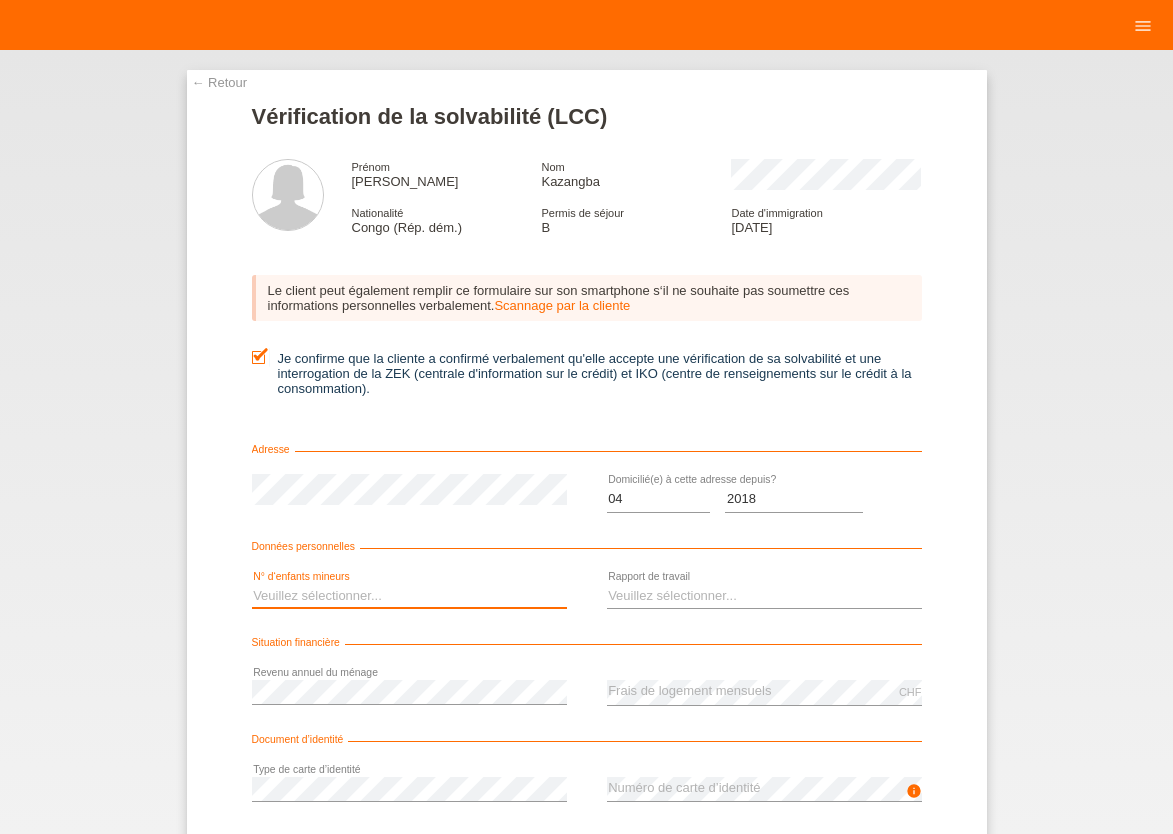 select on "3" 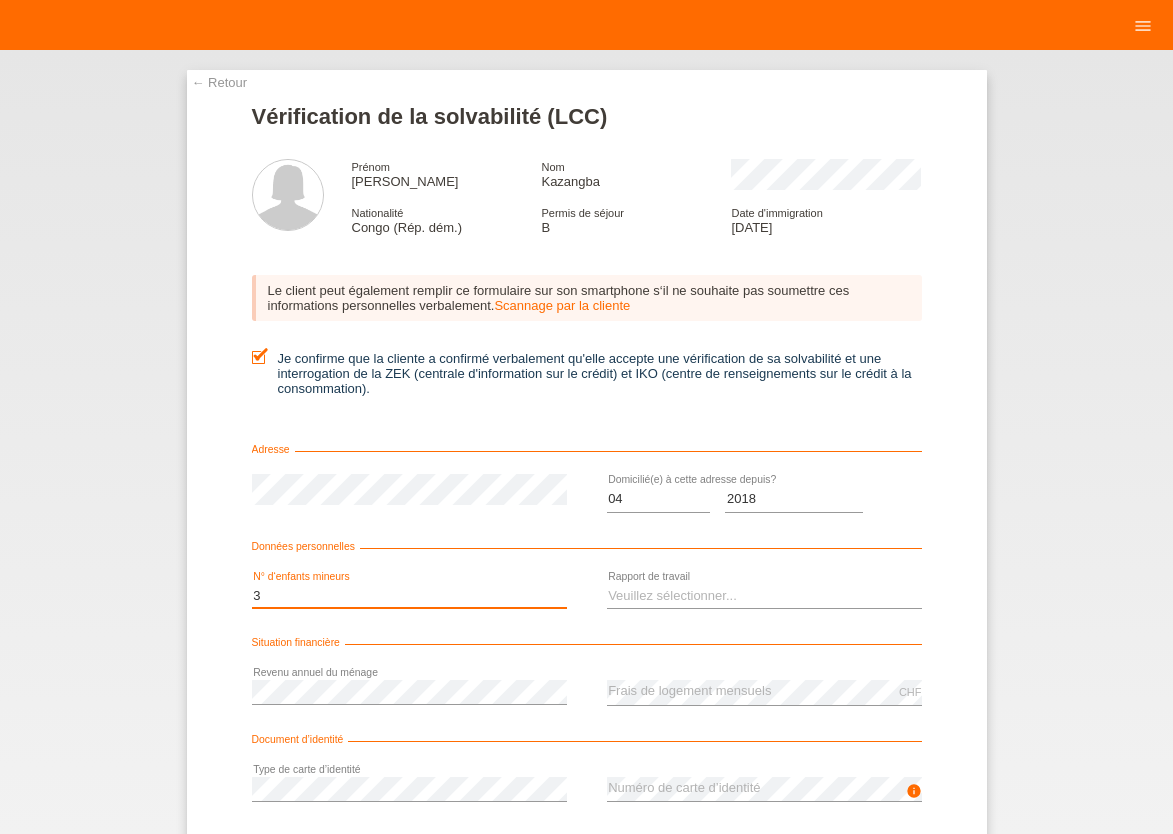 click on "3" at bounding box center (0, 0) 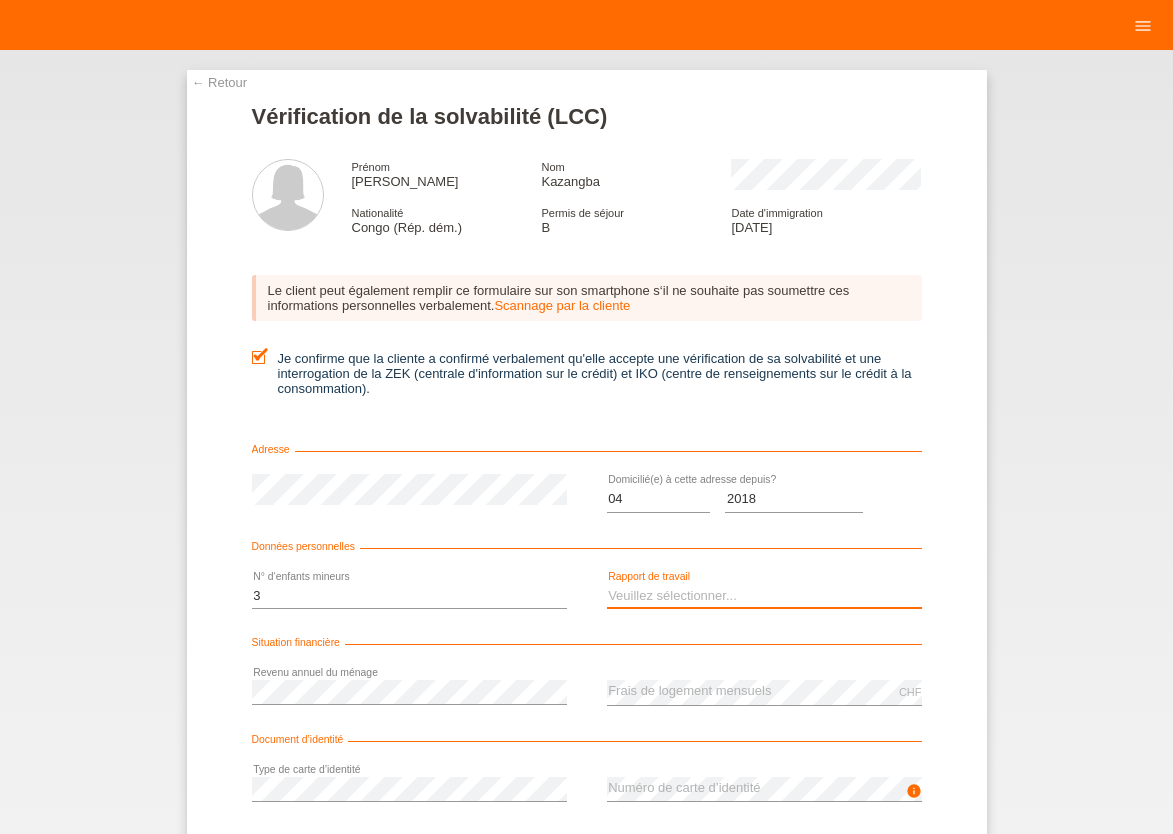 click on "Veuillez sélectionner...
A durée indéterminée
A durée déterminée
Apprenti/étudiant
Retraité(e)
Sans activité lucrative
Femme/homme au foyer
Indépendant(e)" at bounding box center (764, 596) 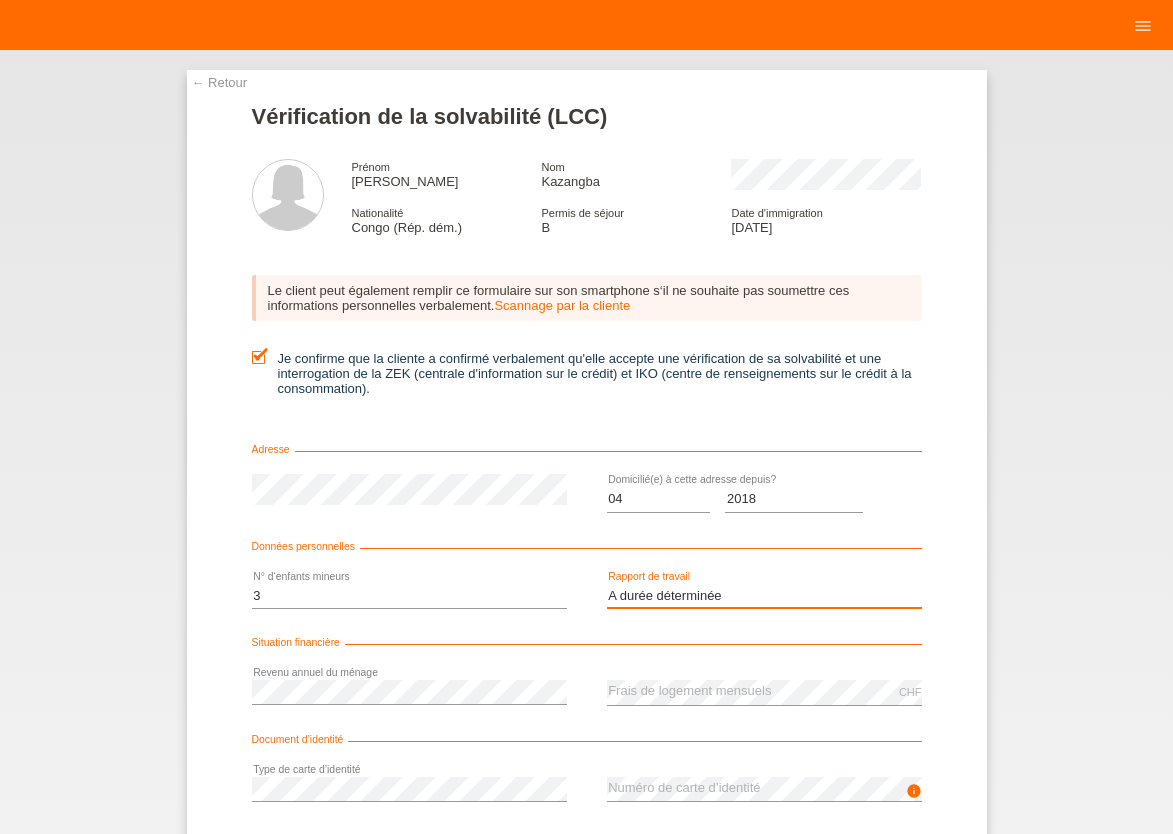 click on "A durée déterminée" at bounding box center [0, 0] 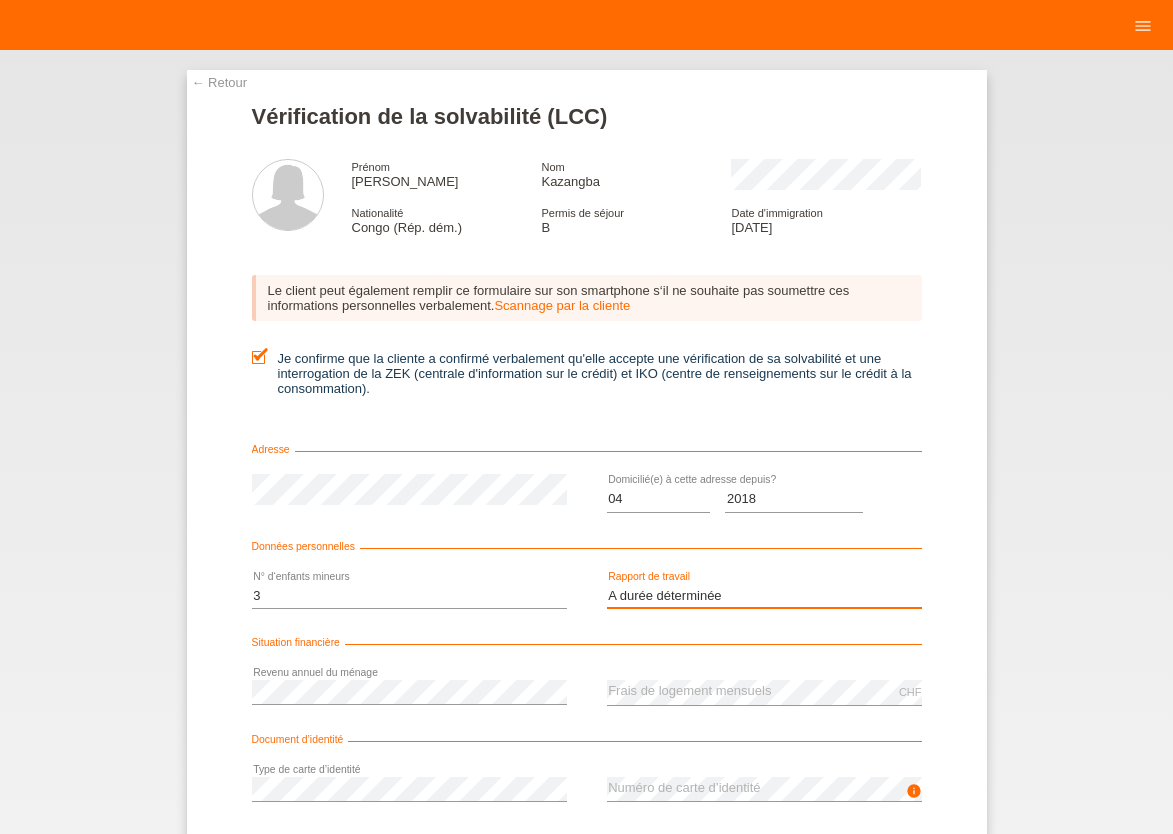 scroll, scrollTop: 0, scrollLeft: 0, axis: both 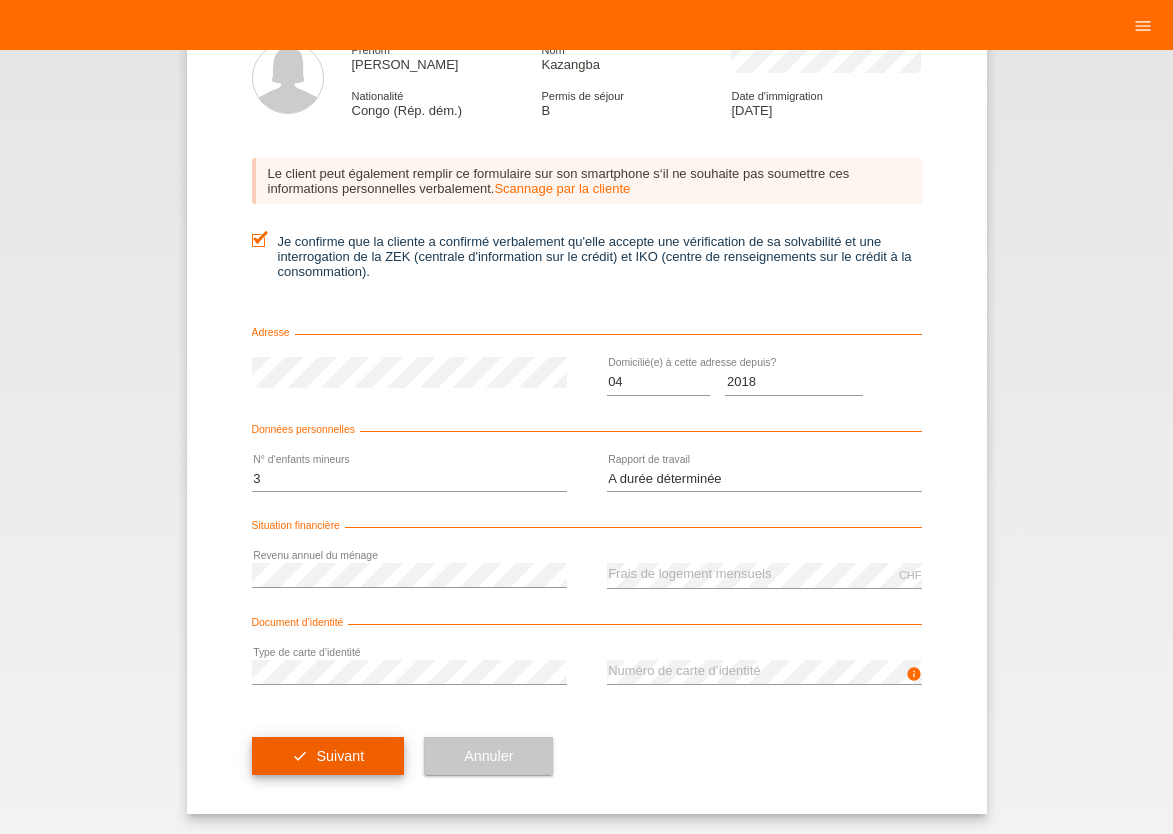 click on "Suivant" at bounding box center [340, 756] 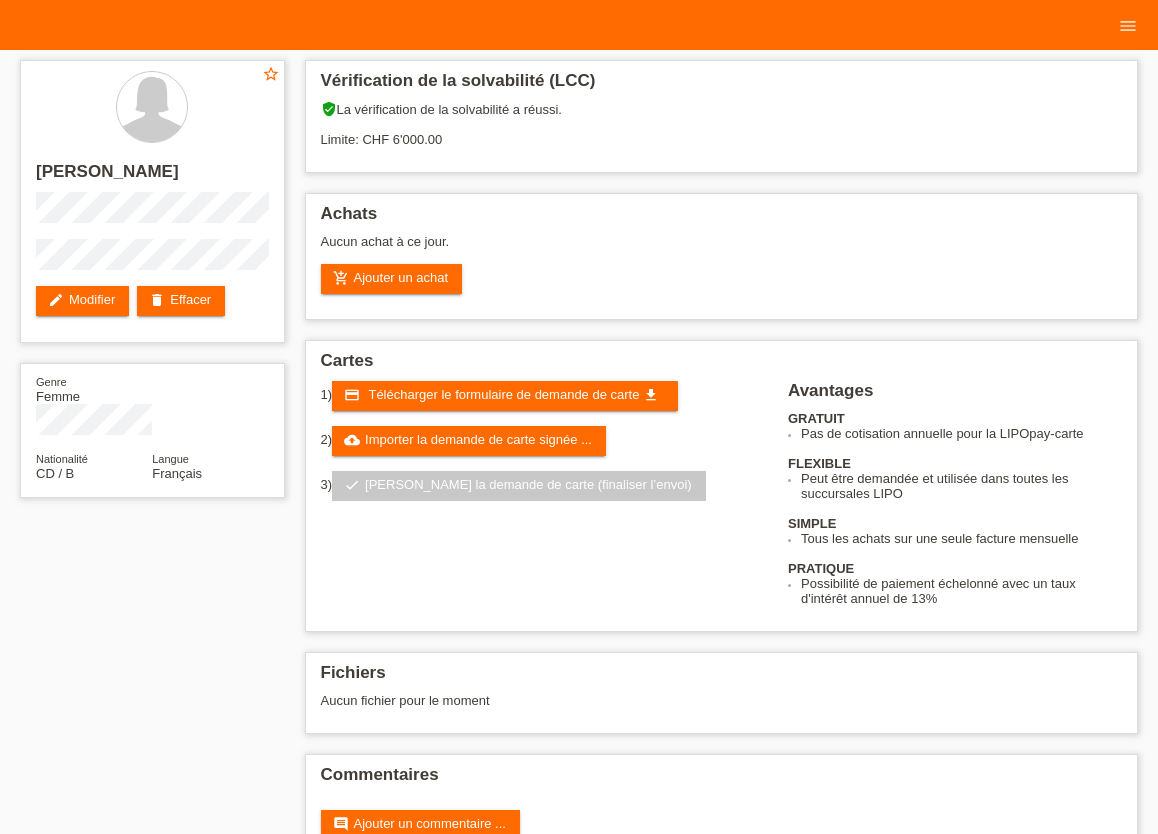scroll, scrollTop: 0, scrollLeft: 0, axis: both 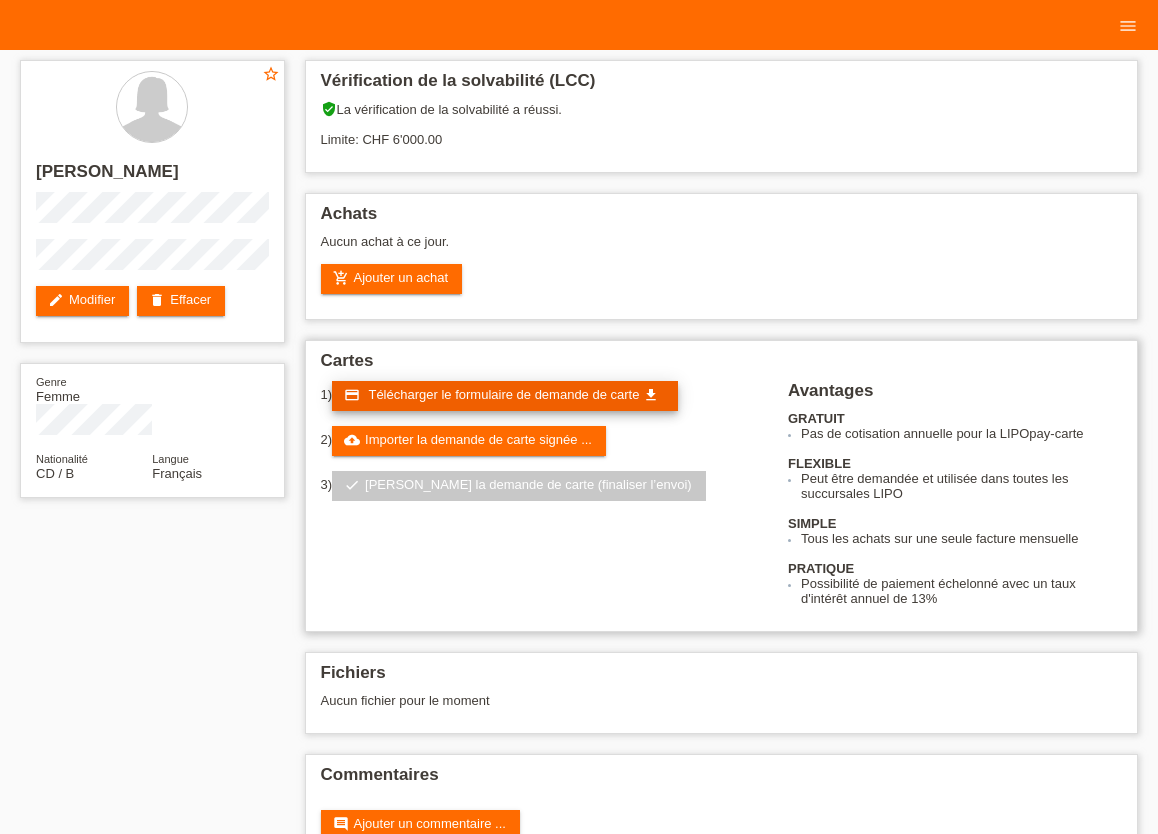 click on "Télécharger le formulaire de demande de carte" at bounding box center [503, 394] 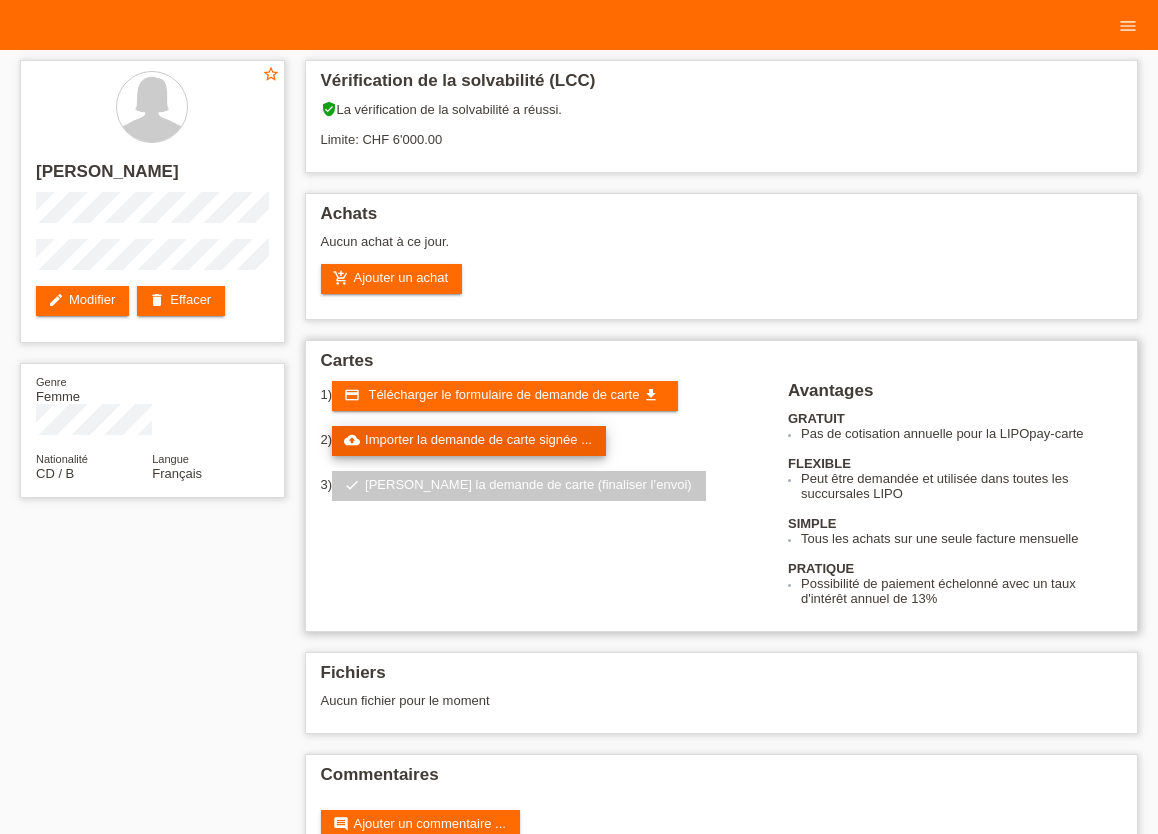 click on "cloud_upload  Importer la demande de carte signée ..." at bounding box center (469, 441) 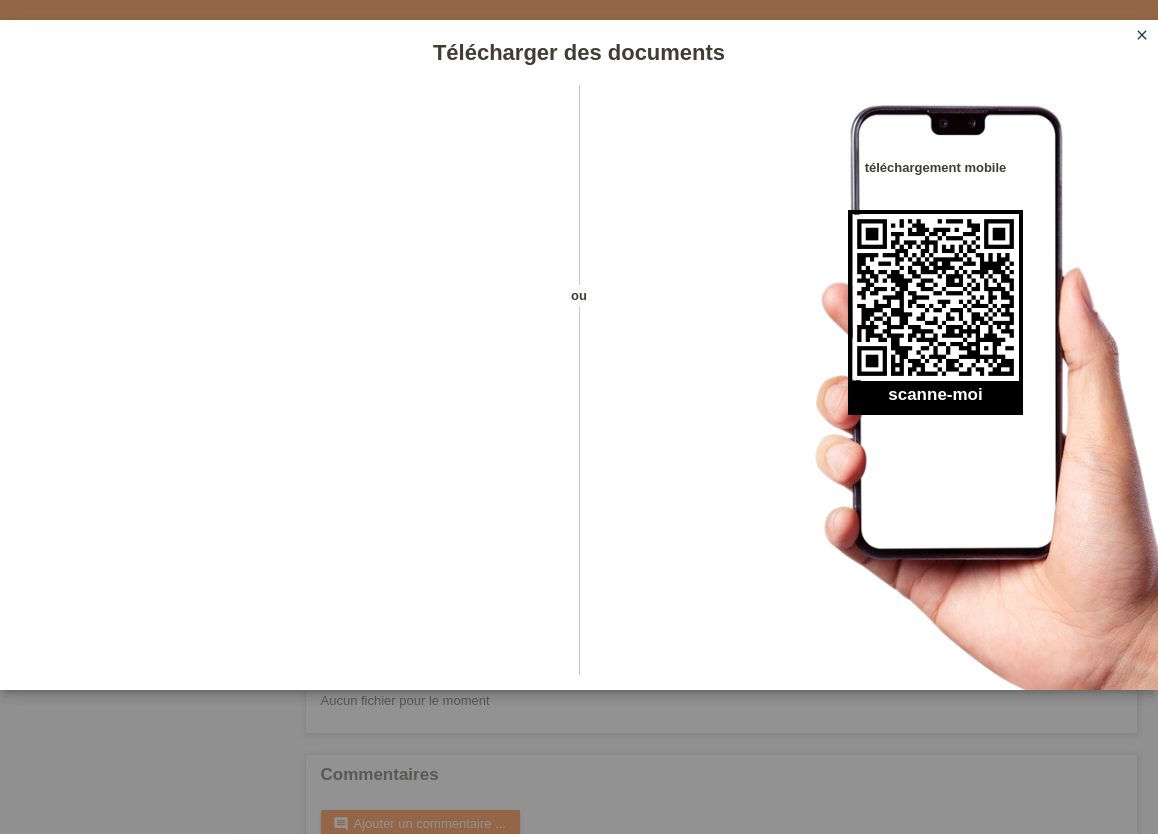 click on "Télécharger des documents
ou
téléchargement mobile
scanne-moi
close" at bounding box center [579, 417] 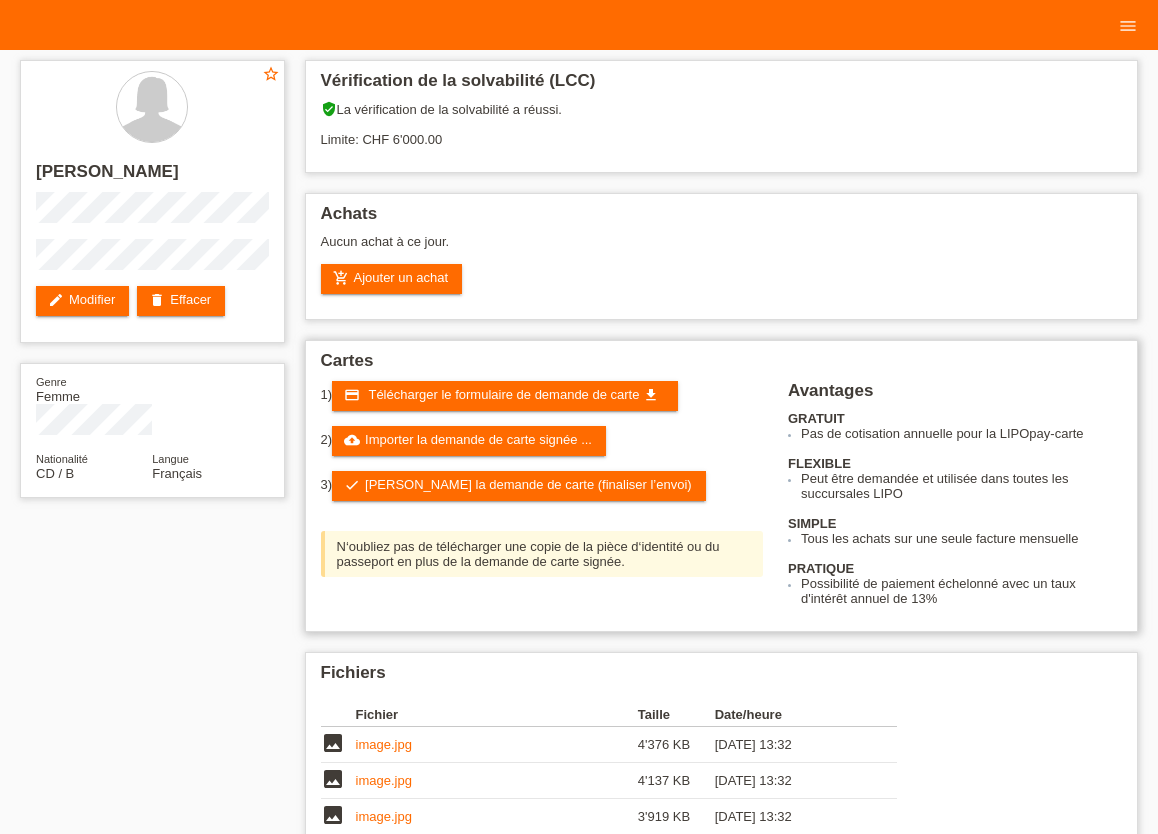 scroll, scrollTop: 0, scrollLeft: 0, axis: both 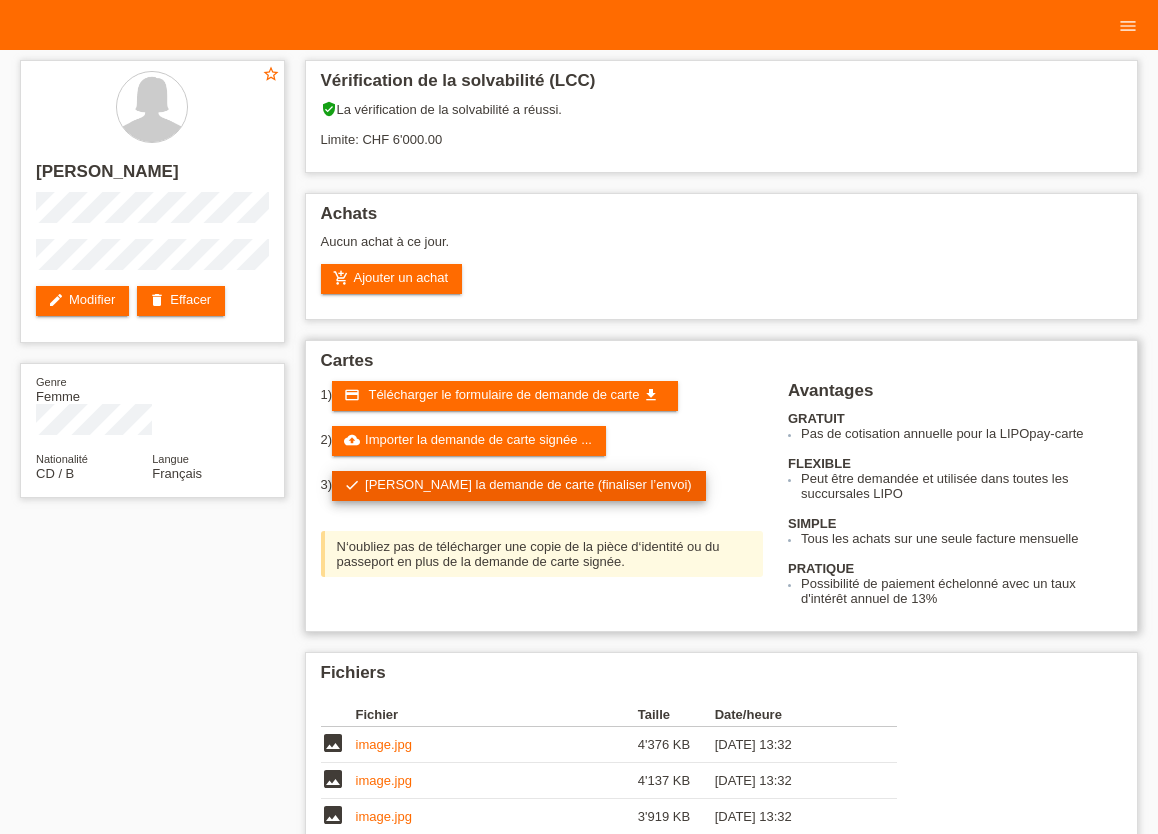 click on "check  Soumettre la demande de carte (finaliser l’envoi)" at bounding box center (519, 486) 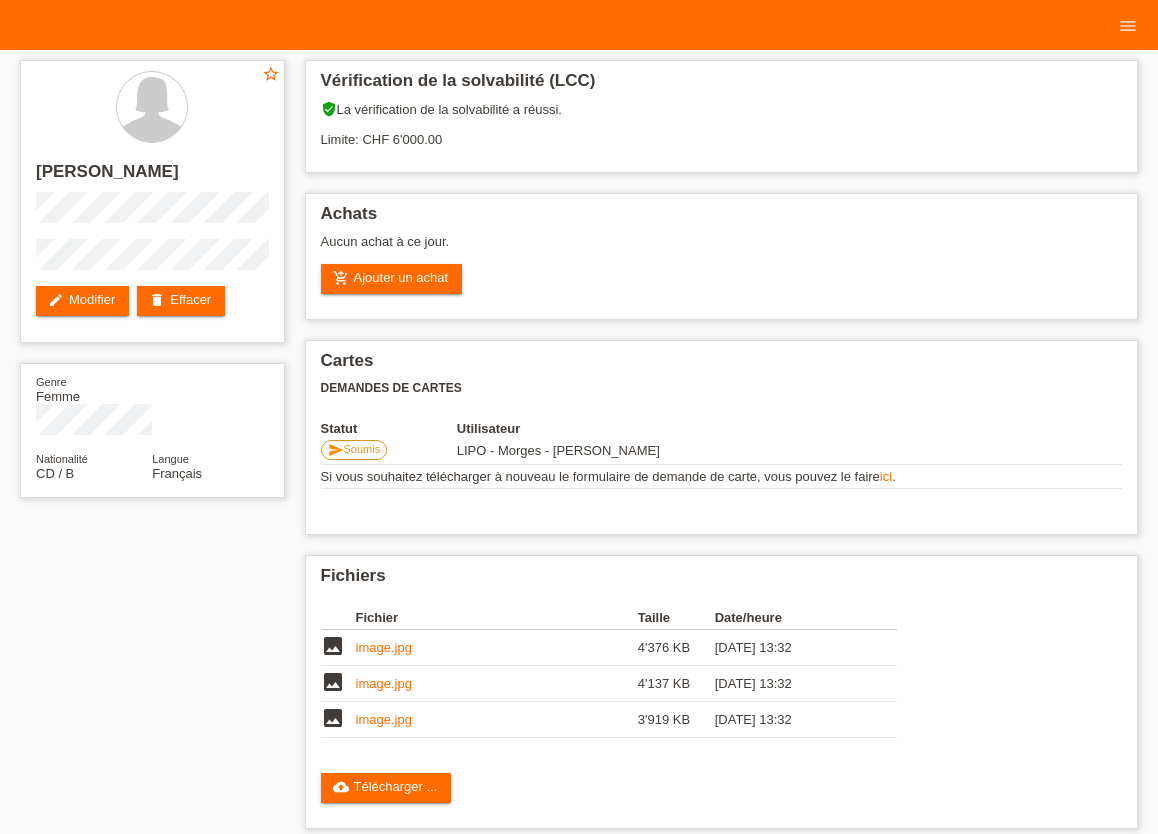 scroll, scrollTop: 0, scrollLeft: 0, axis: both 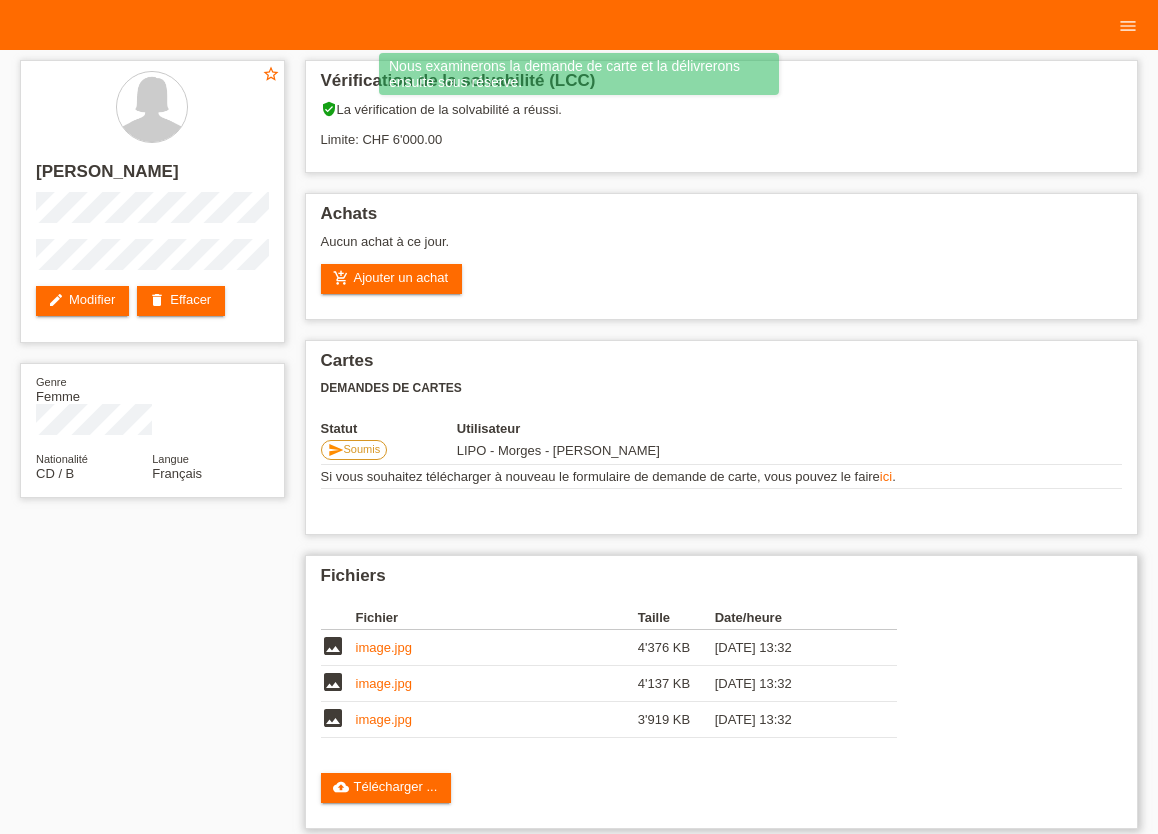 click on "Fichier
Taille
Date/heure
image
image.jpg
4'376 KB
14.07.2025 13:32
delete
image delete" at bounding box center (722, 677) 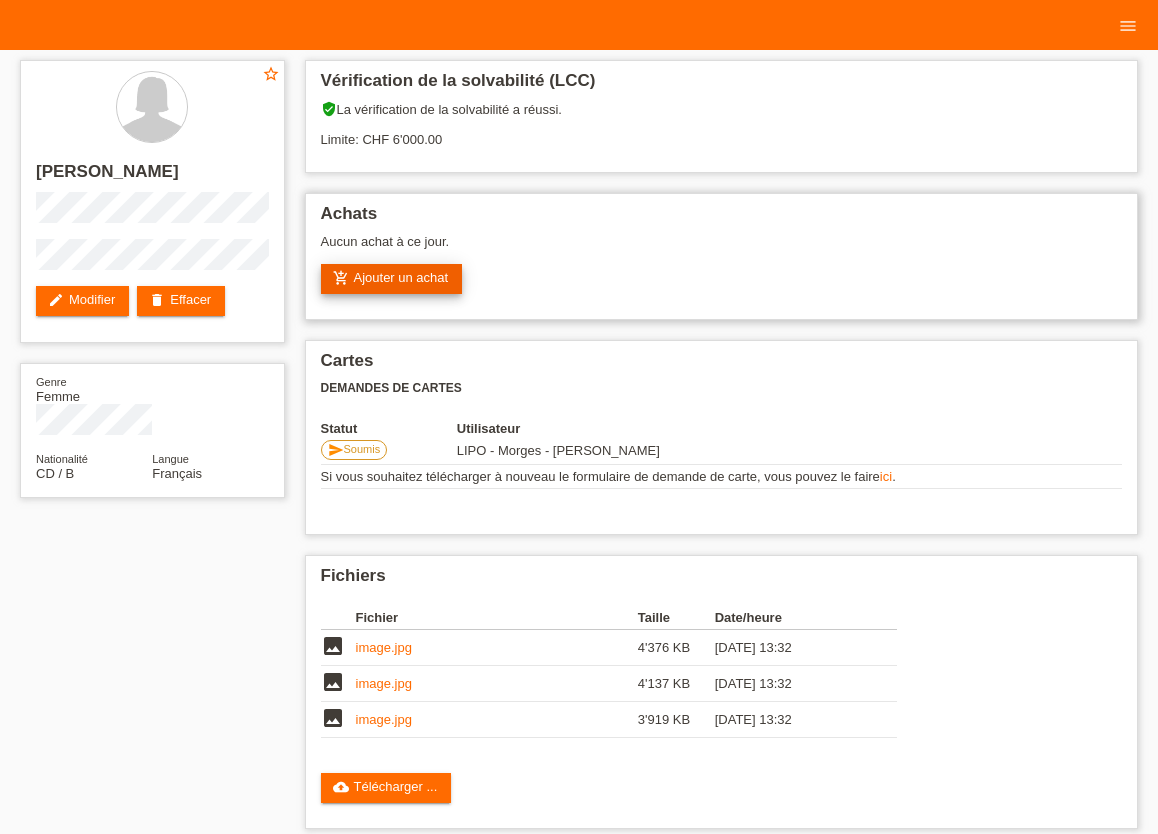 click on "add_shopping_cart  Ajouter un achat" at bounding box center (392, 279) 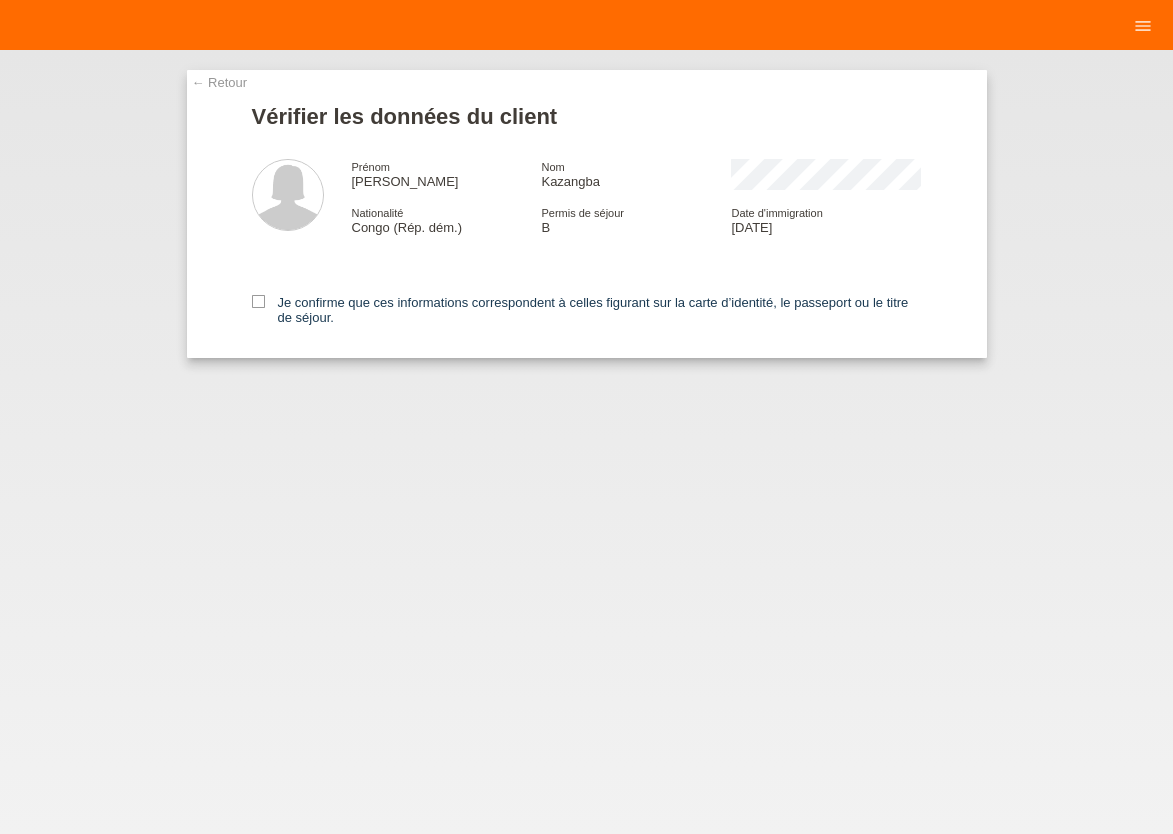 scroll, scrollTop: 0, scrollLeft: 0, axis: both 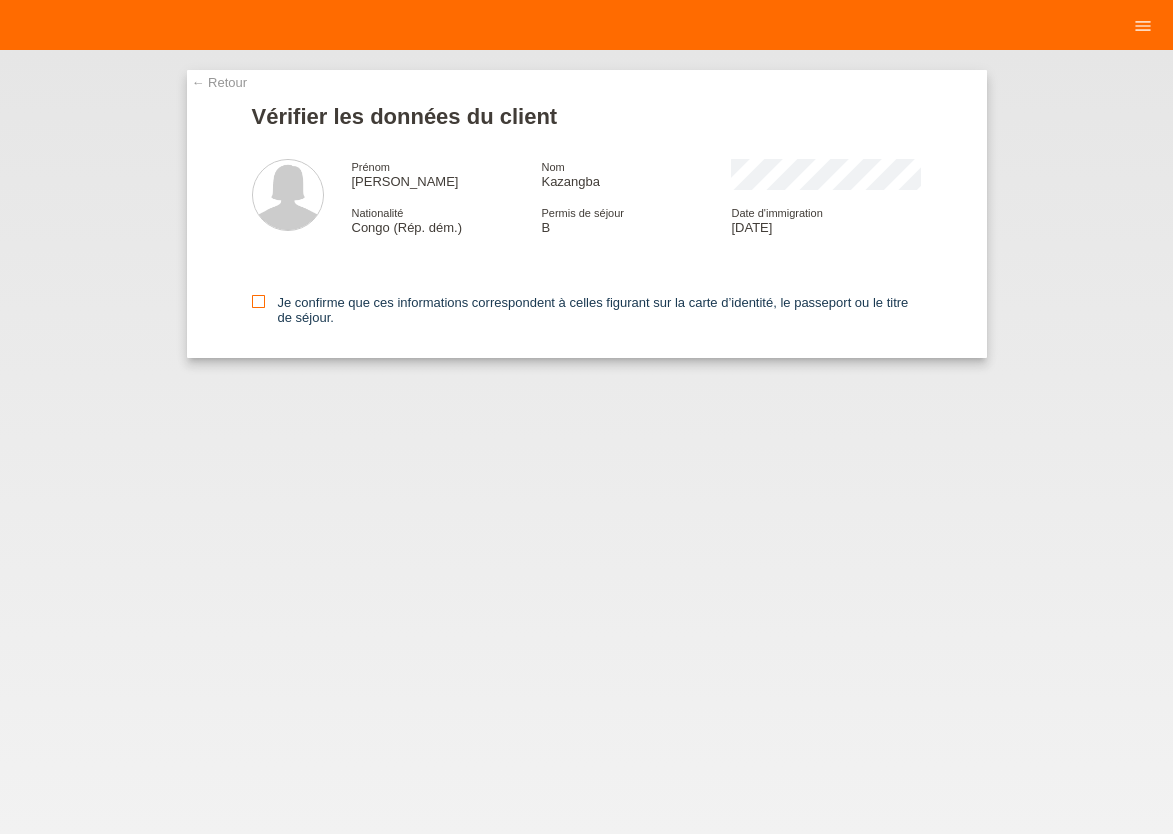 click at bounding box center [258, 301] 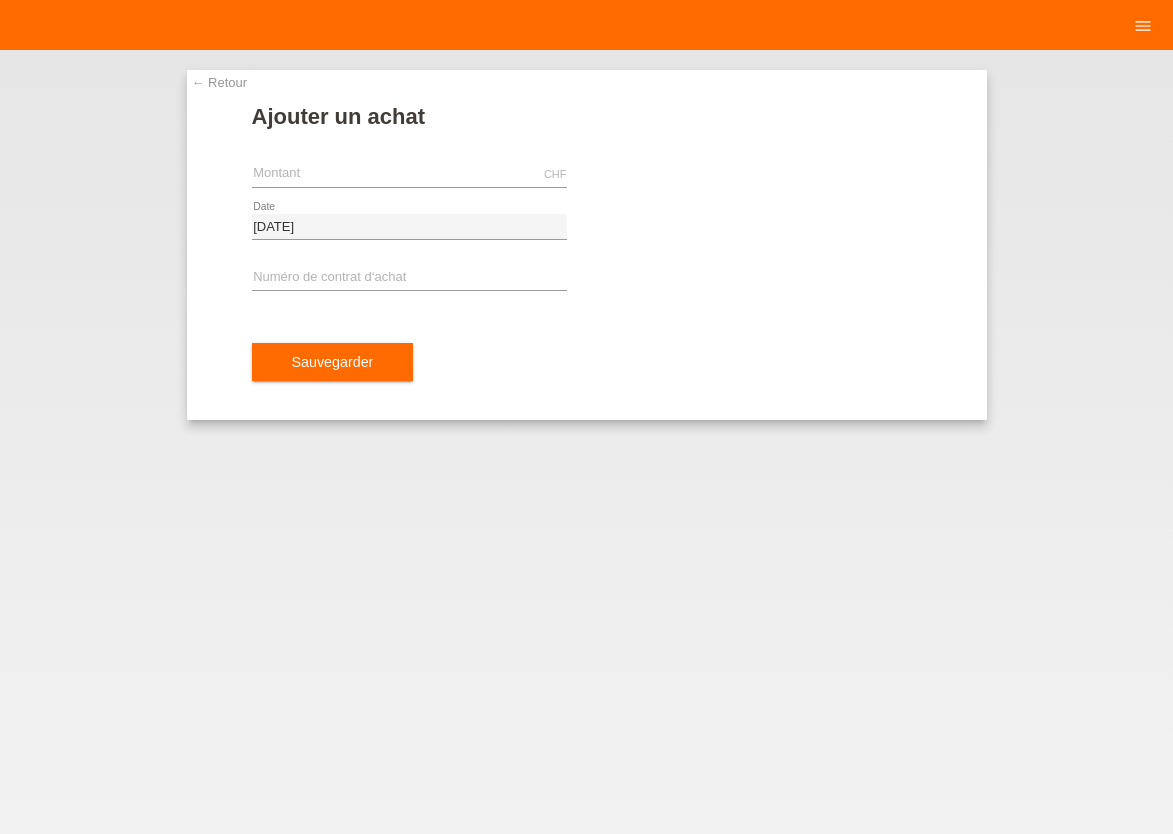 scroll, scrollTop: 0, scrollLeft: 0, axis: both 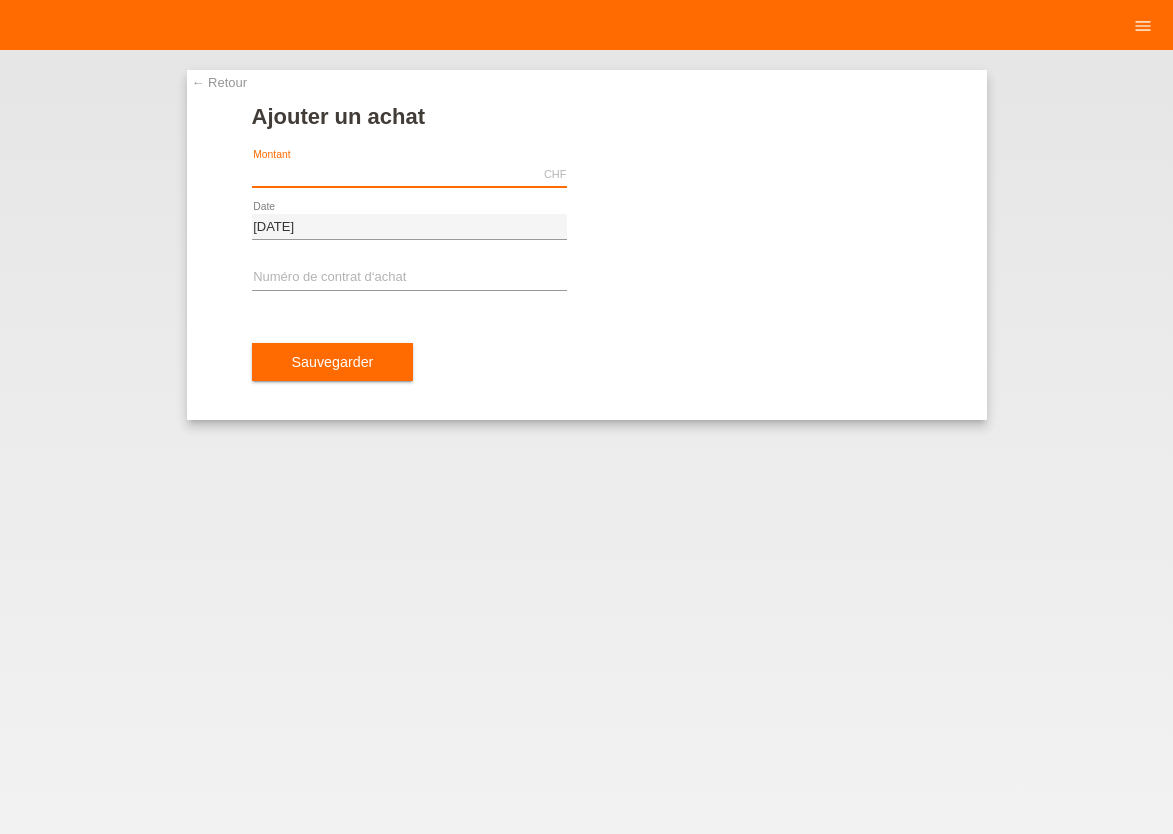 click at bounding box center [409, 174] 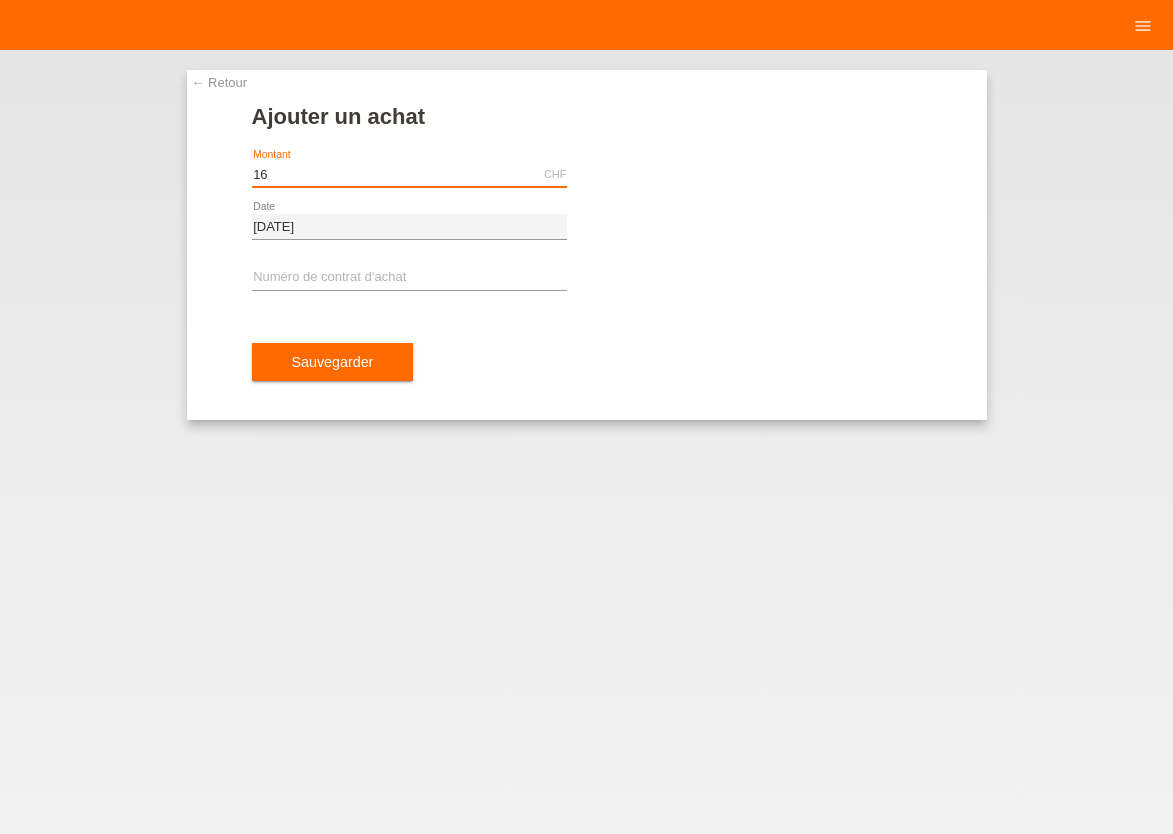 type on "1" 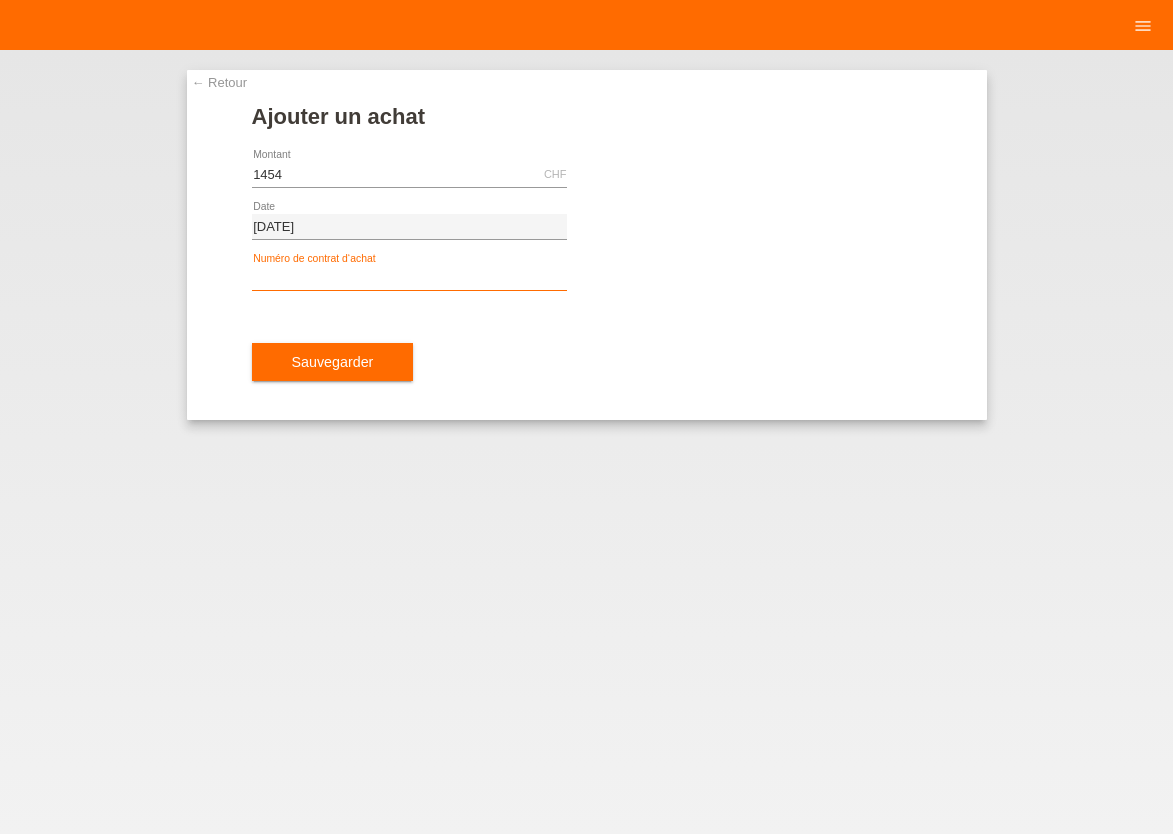 type on "1454.00" 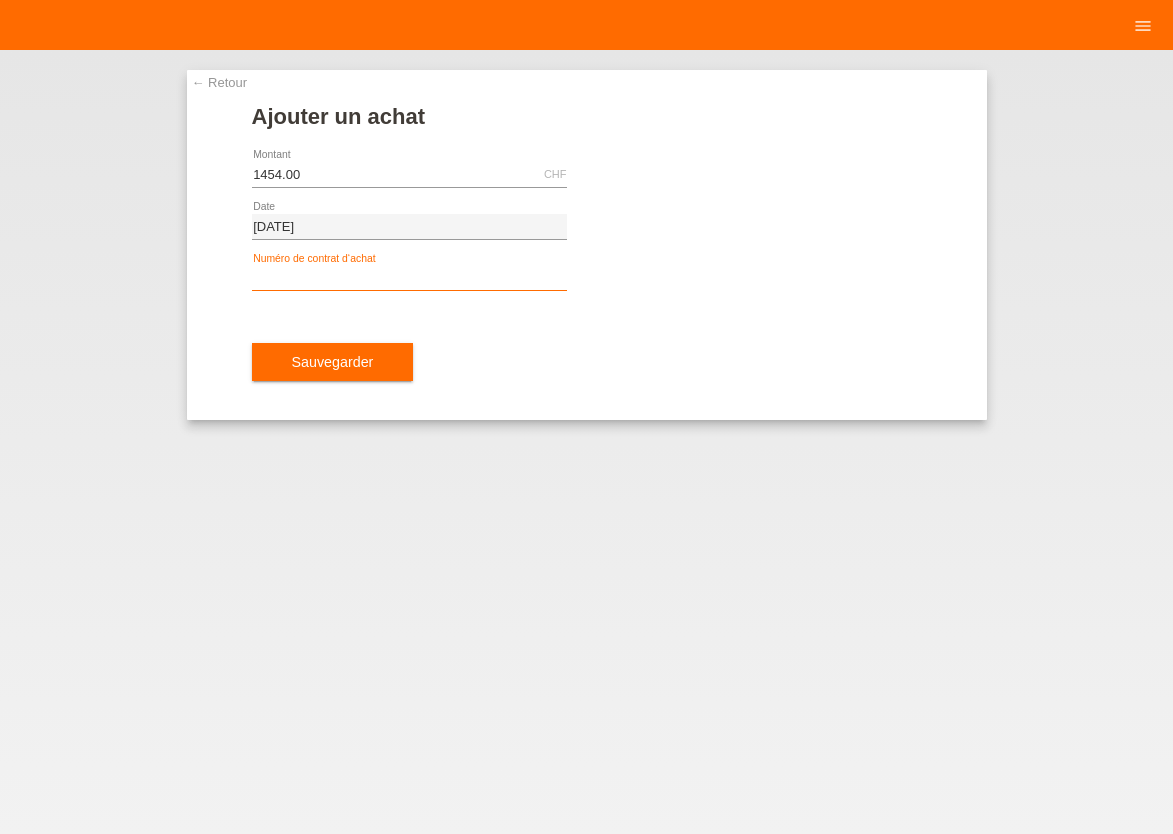 click at bounding box center (409, 278) 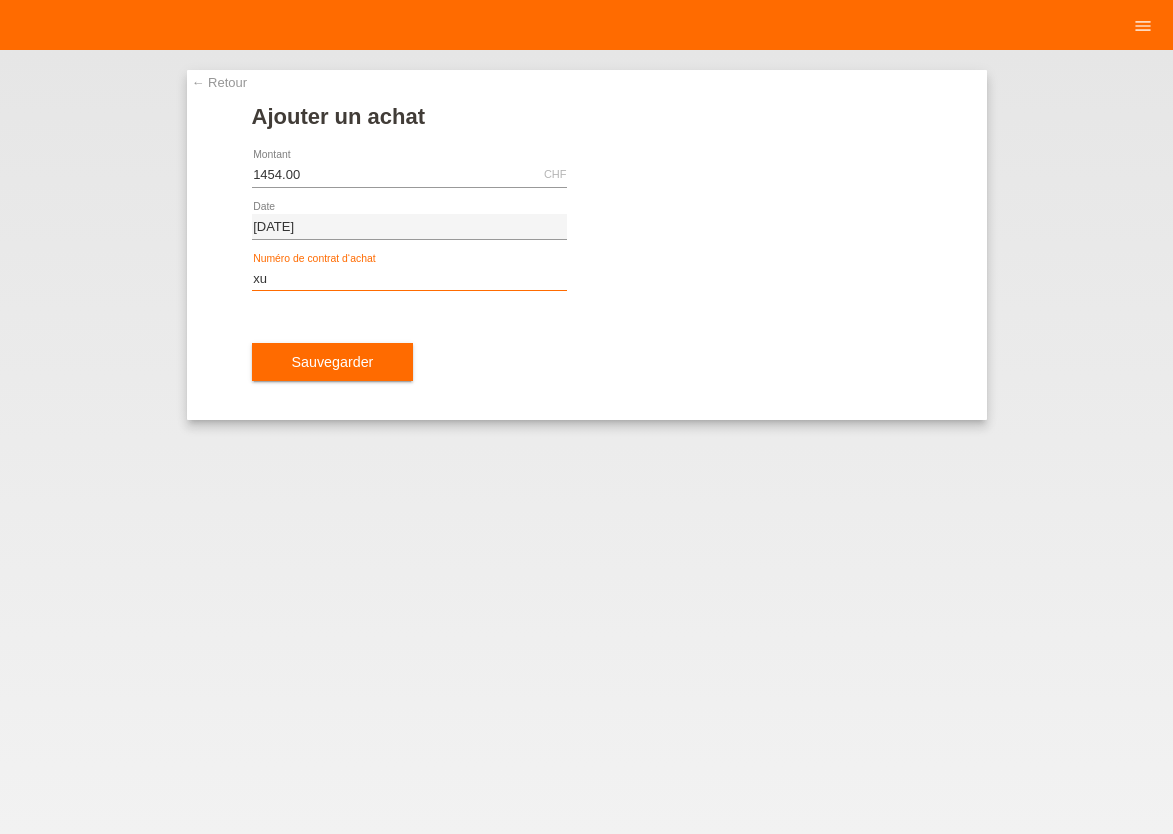 type on "x" 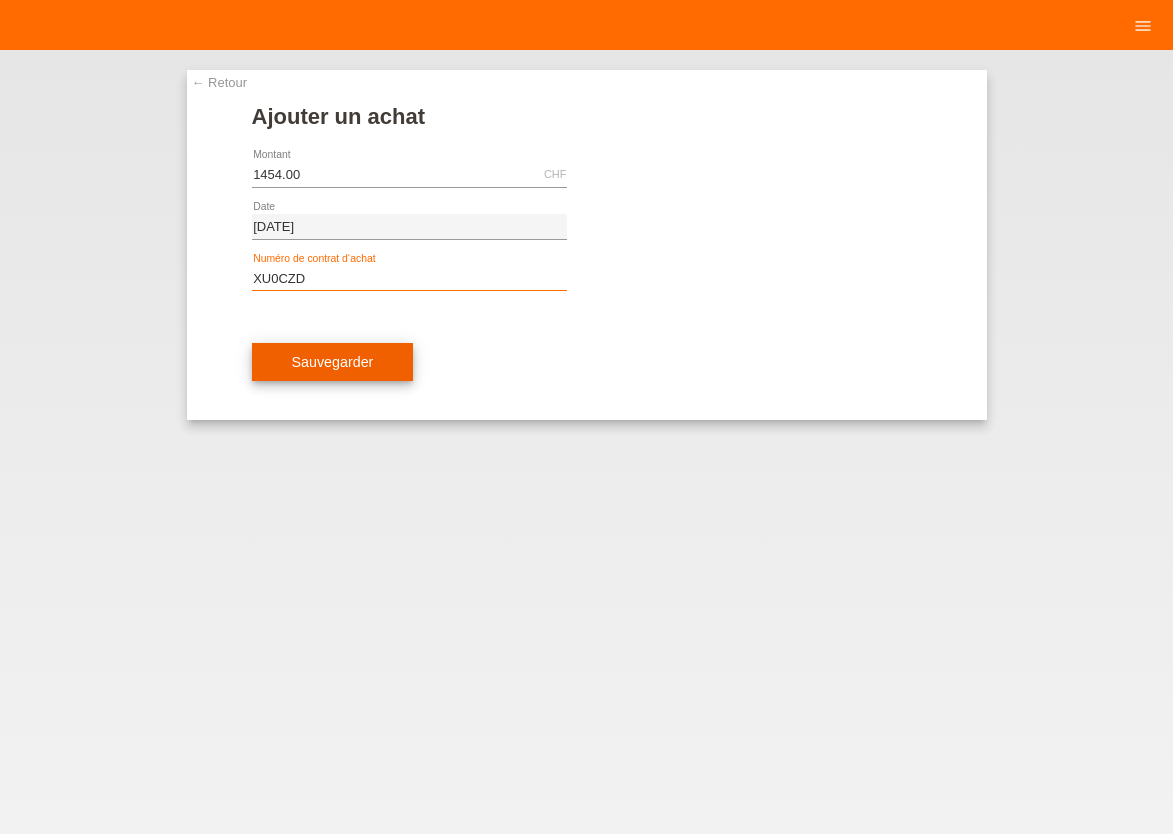type on "XU0CZD" 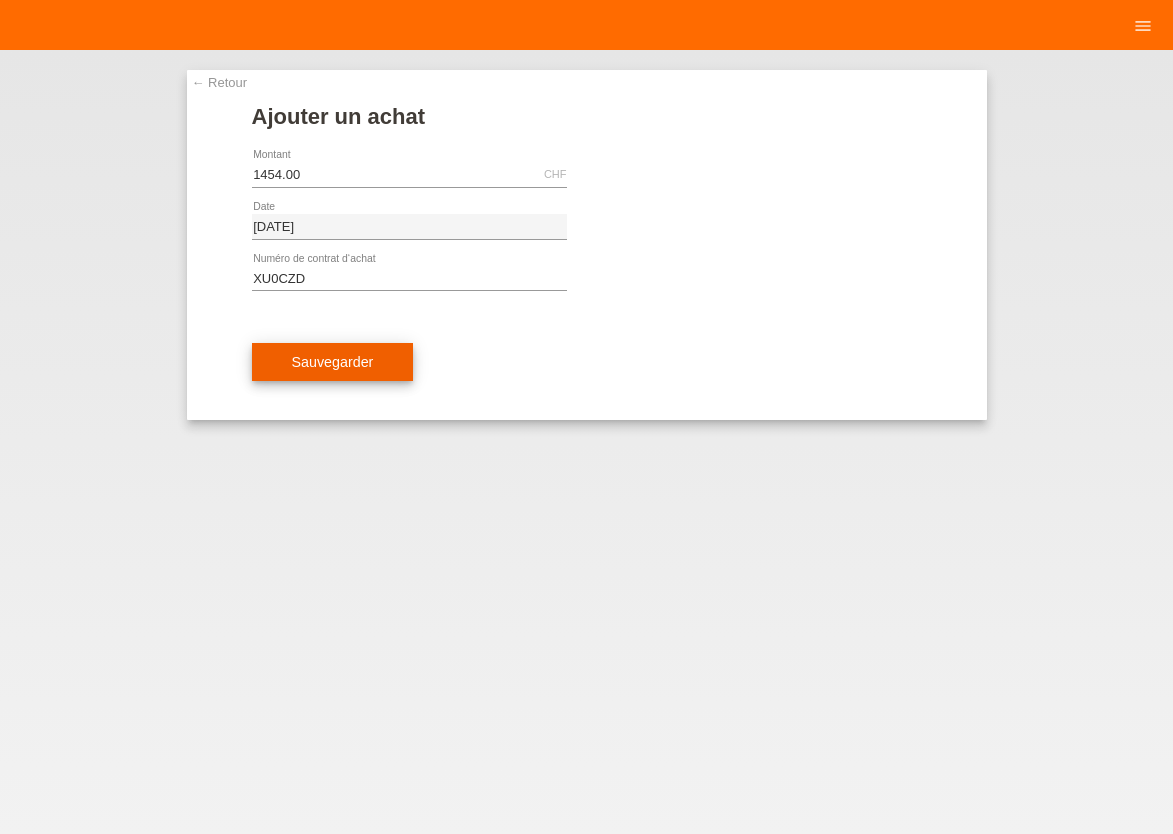 click on "Sauvegarder" at bounding box center [333, 362] 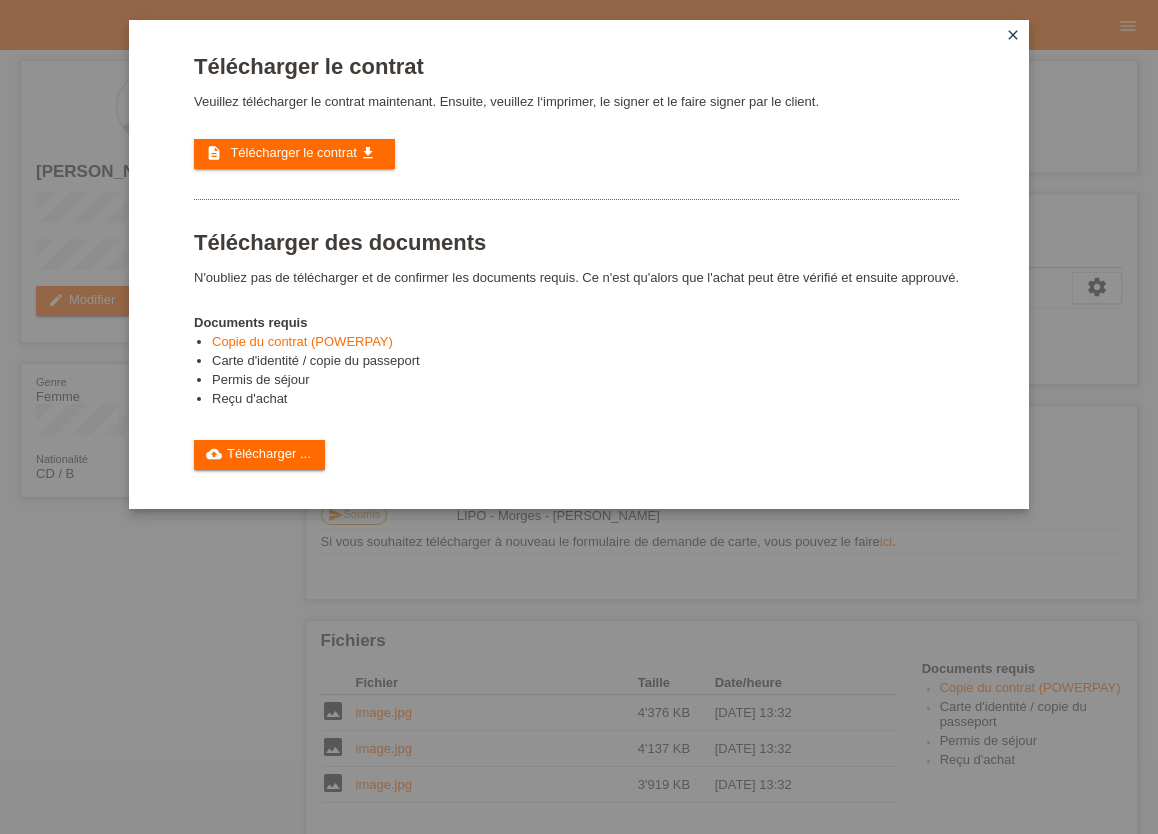scroll, scrollTop: 0, scrollLeft: 0, axis: both 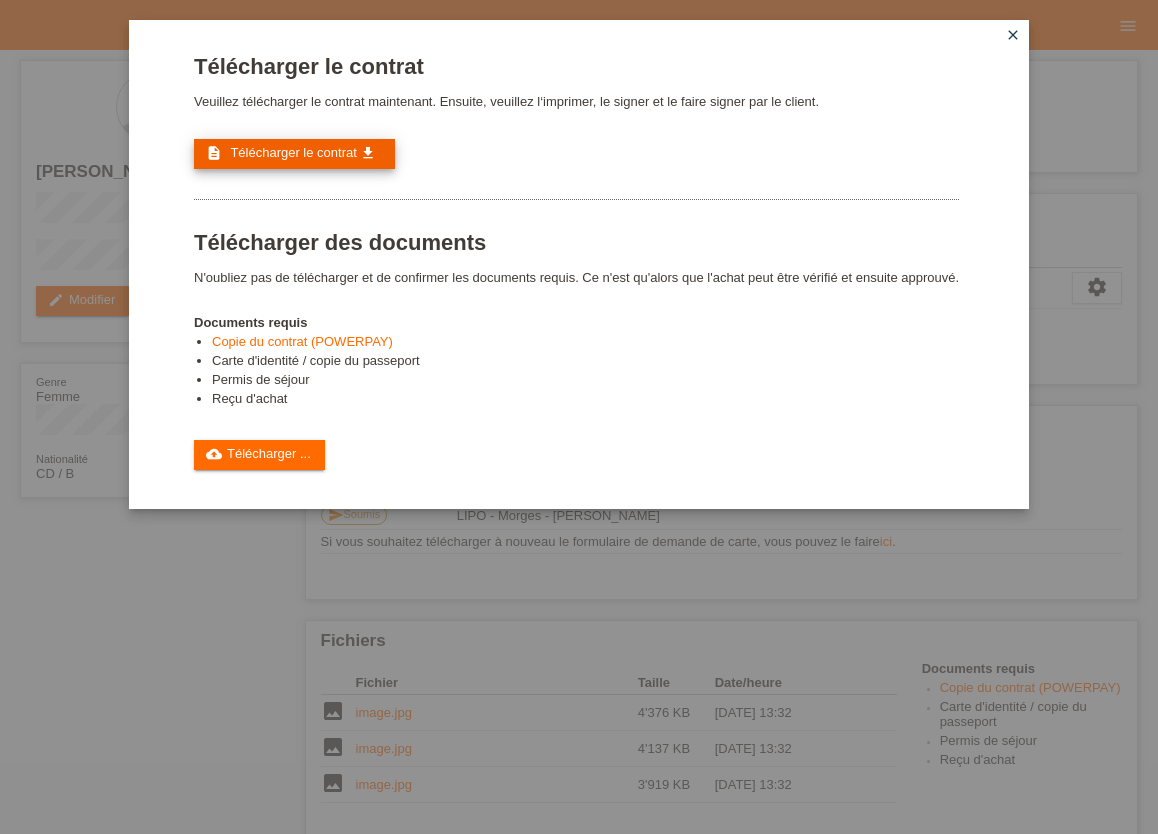 click on "Télécharger le contrat" at bounding box center (293, 152) 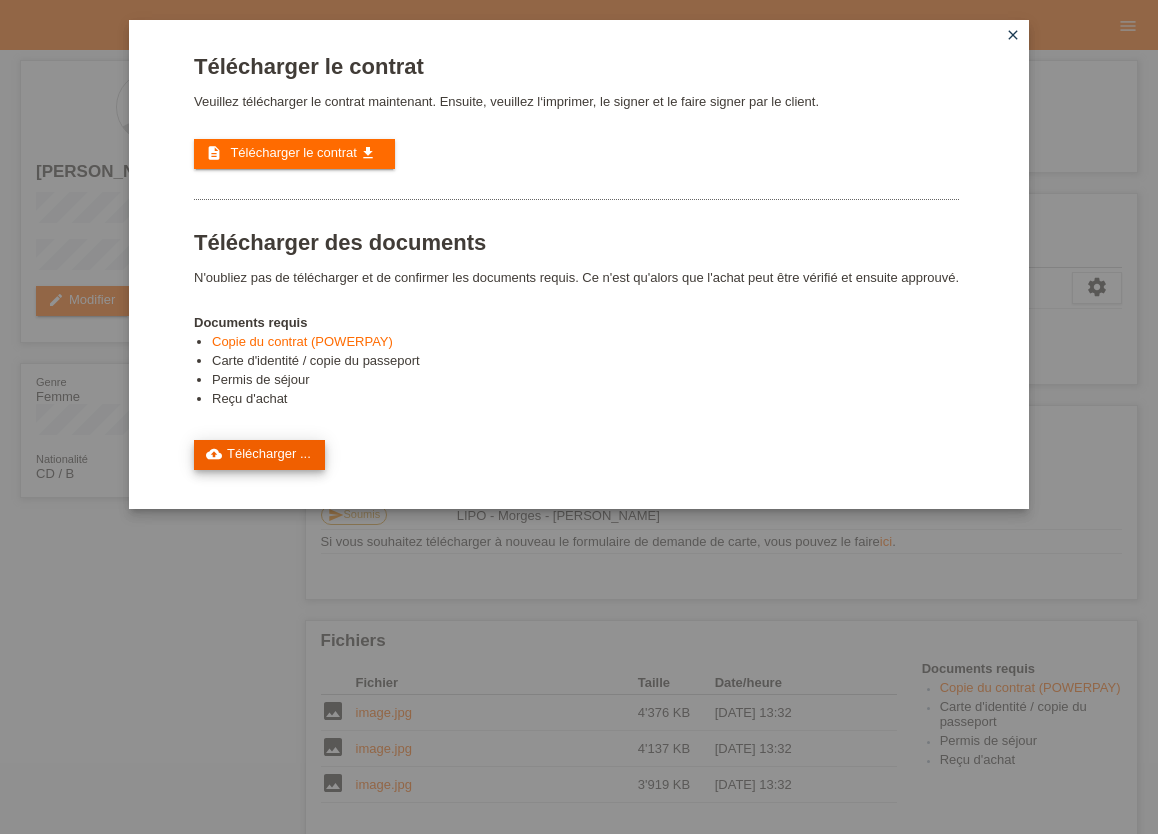 click on "cloud_upload  Télécharger ..." 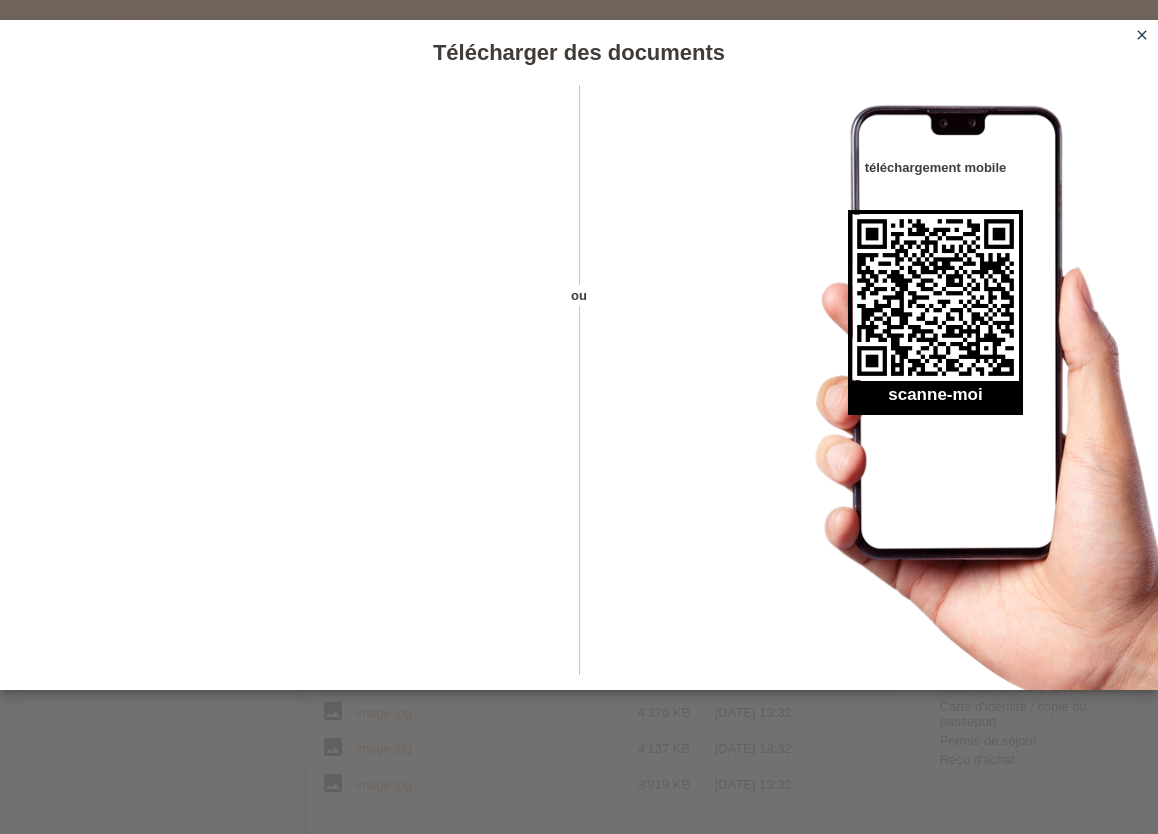 click on "close" 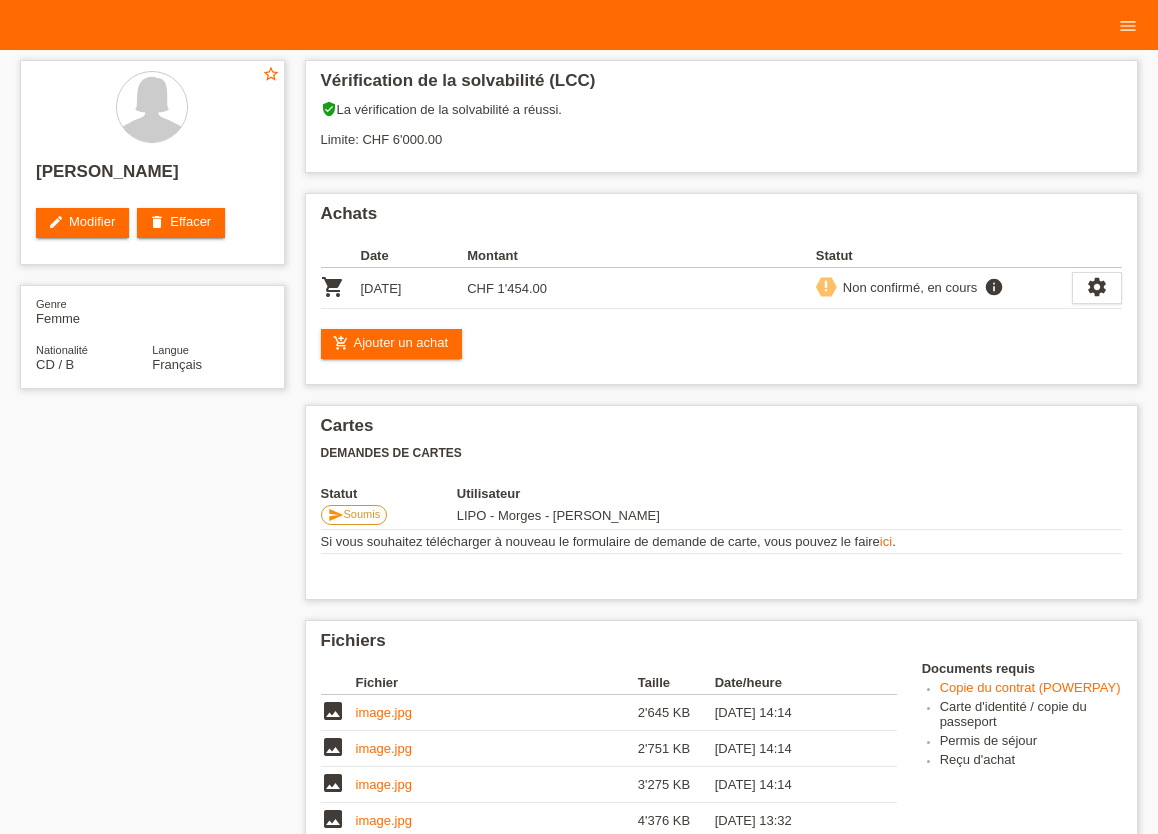 scroll, scrollTop: 0, scrollLeft: 0, axis: both 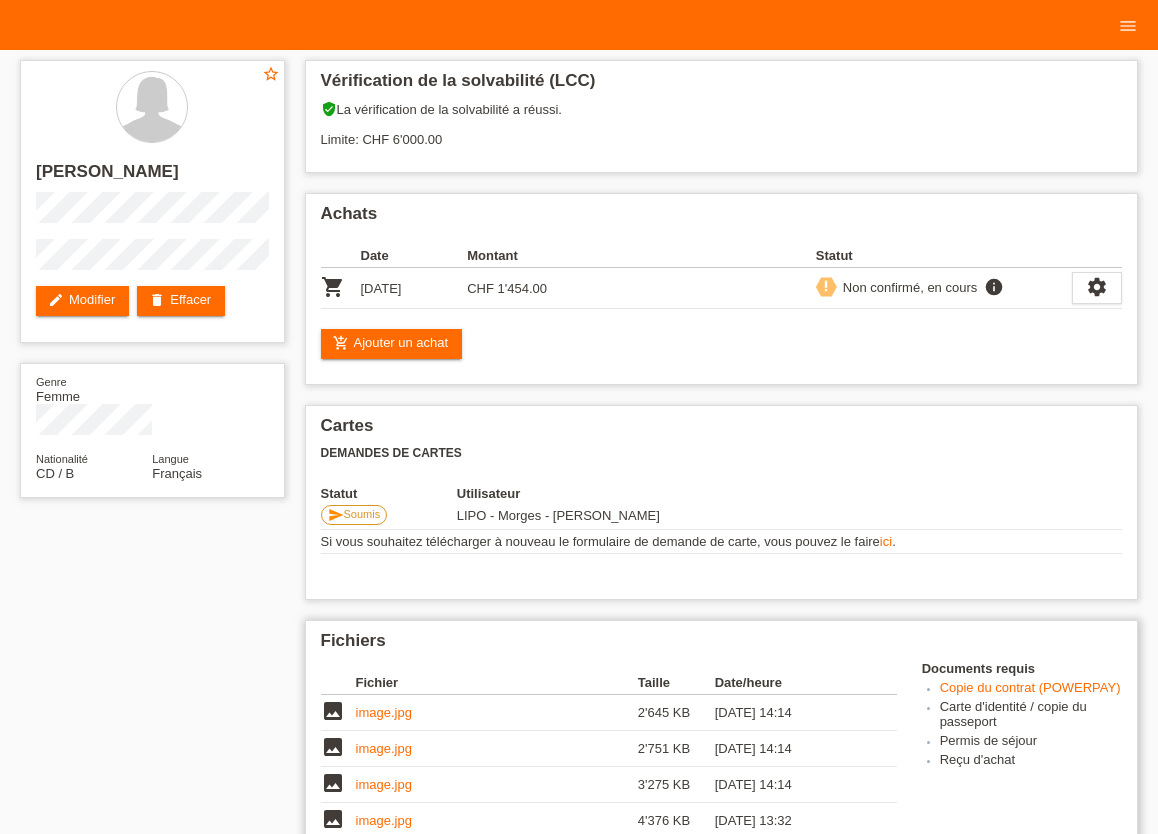 click on "Fichier
Taille
Date/heure
image
image.jpg
2'645 KB
14.07.2025 14:14
delete" at bounding box center [621, 796] 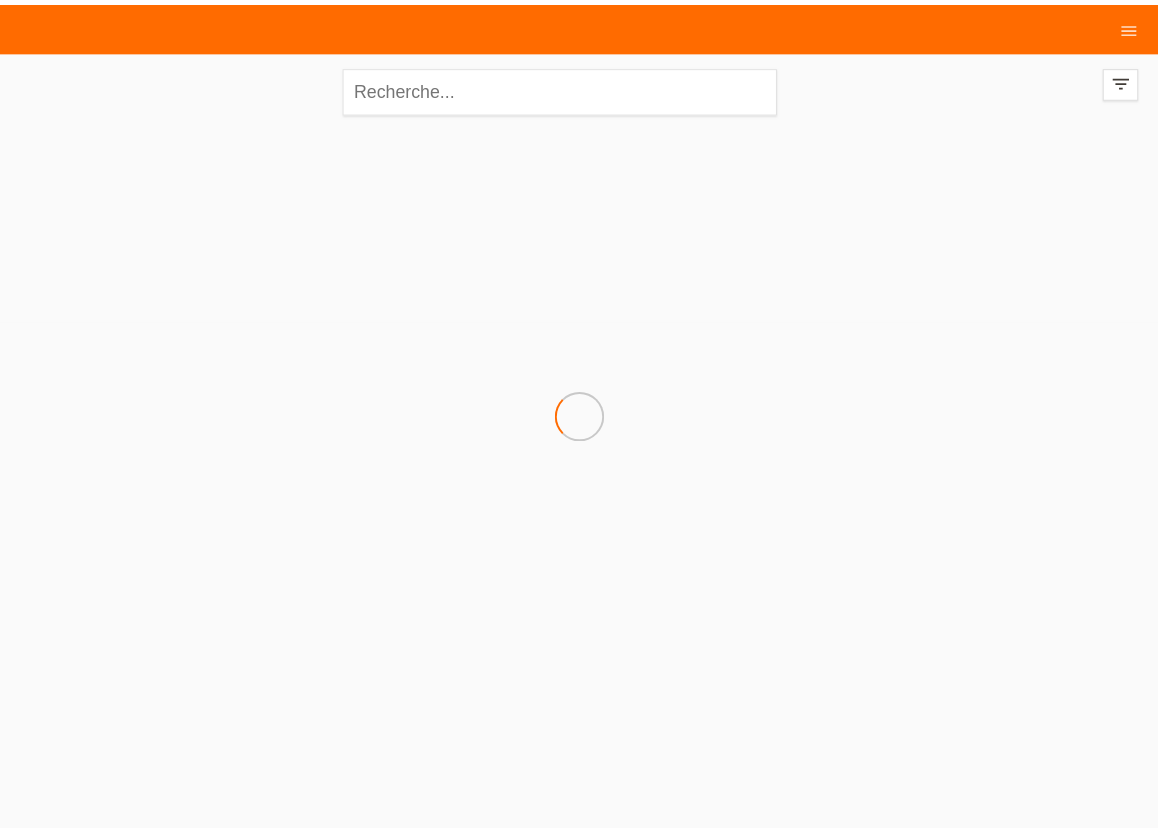 scroll, scrollTop: 0, scrollLeft: 0, axis: both 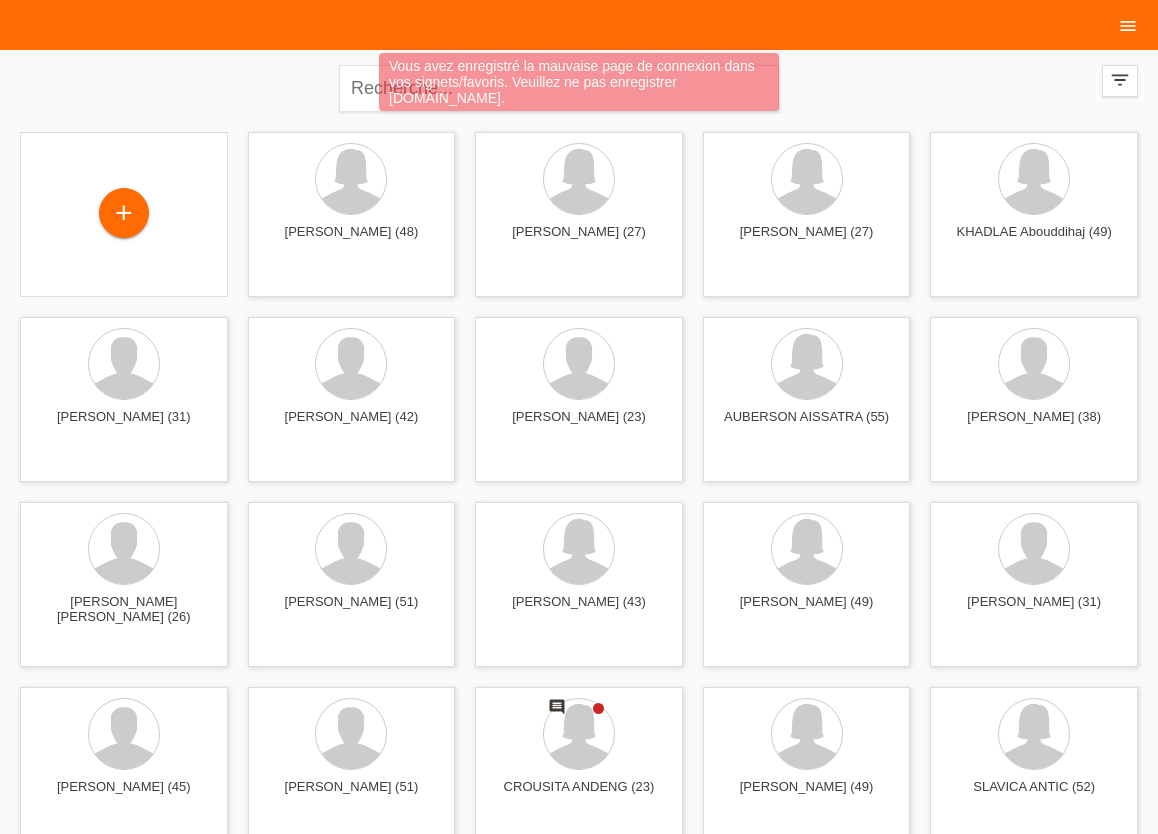 click on "menu" at bounding box center (1128, 25) 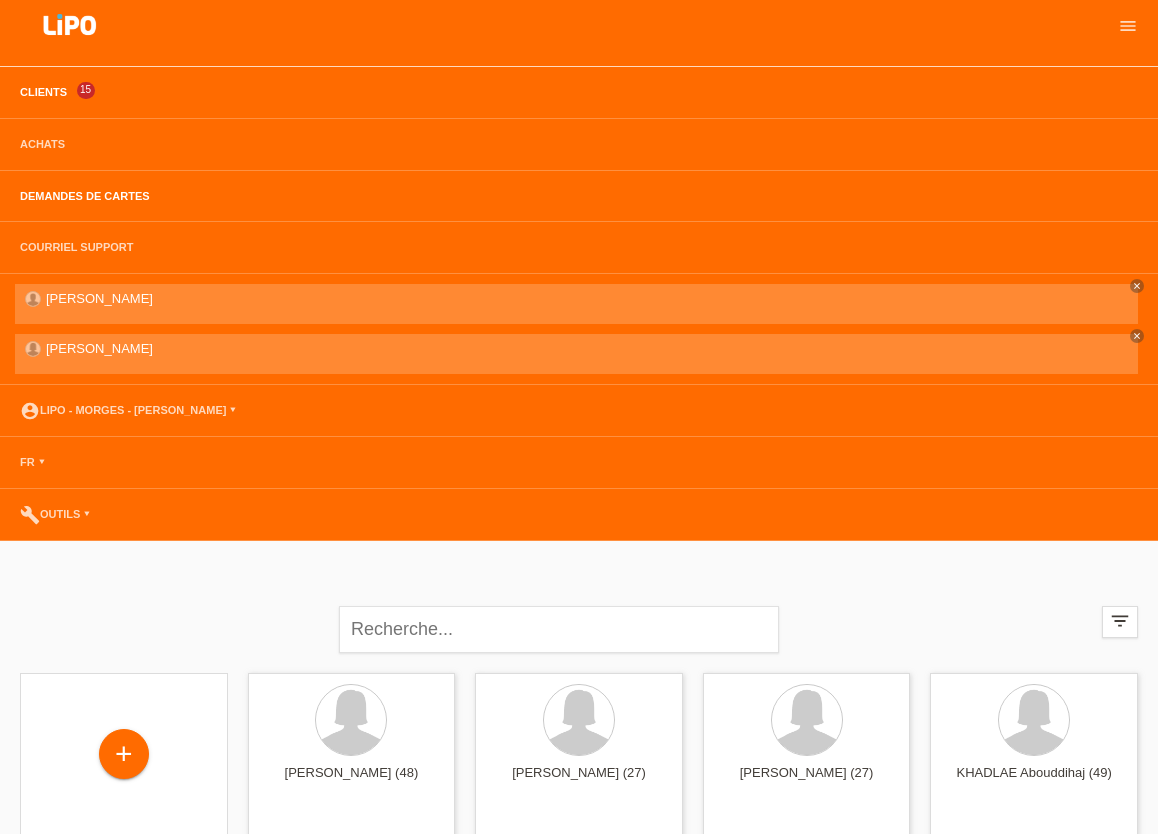 click on "Demandes de cartes" at bounding box center [85, 196] 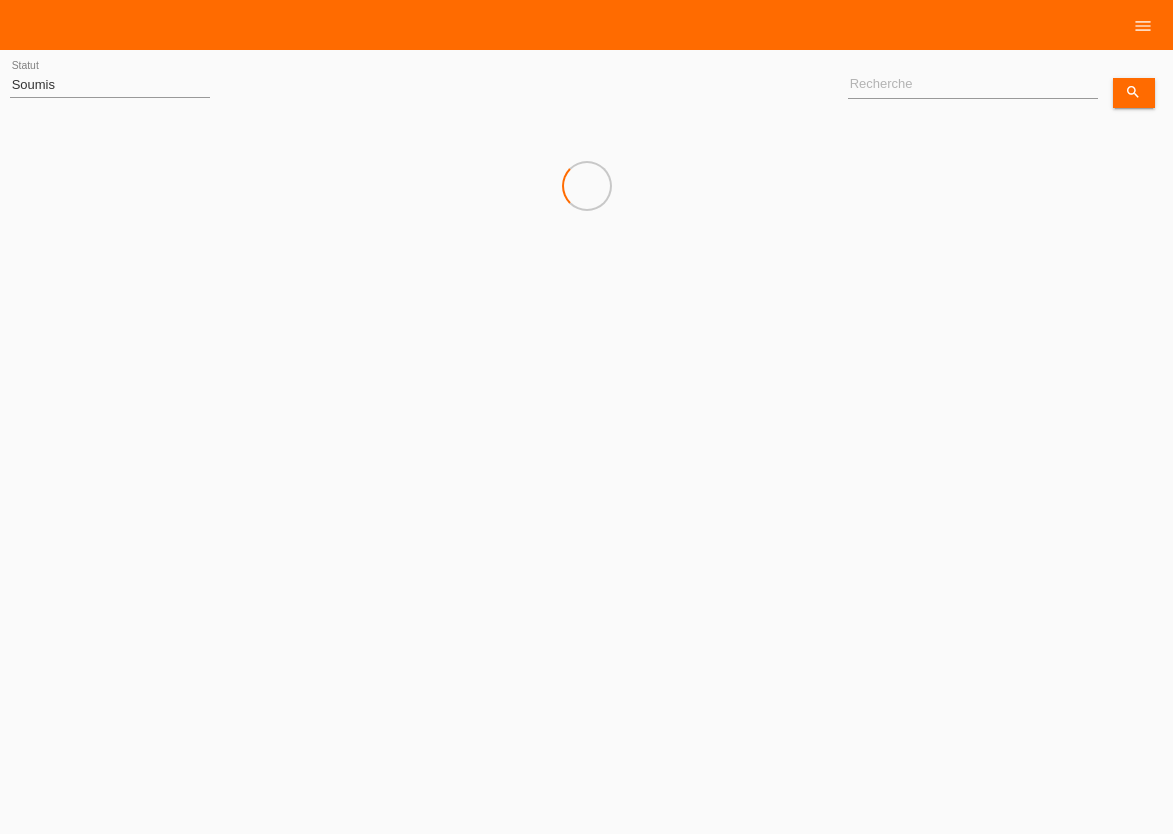 scroll, scrollTop: 0, scrollLeft: 0, axis: both 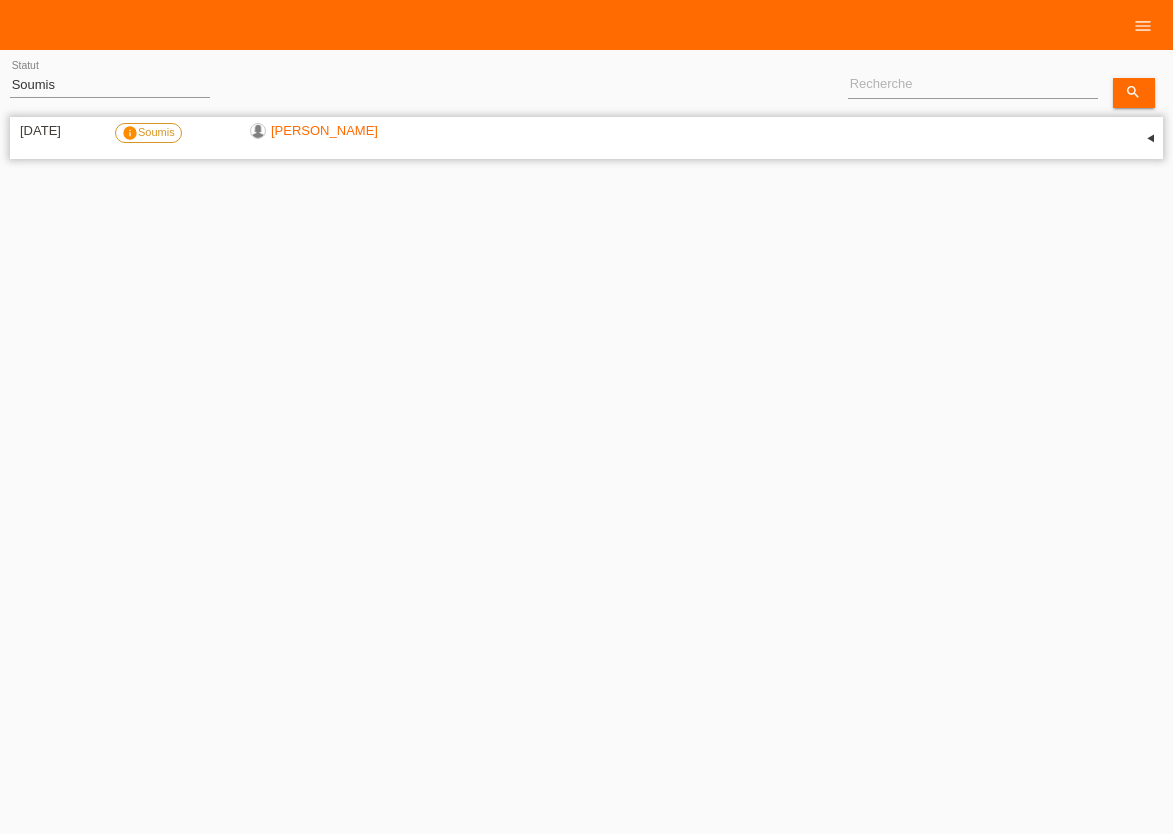 click on "[PERSON_NAME]" at bounding box center (324, 130) 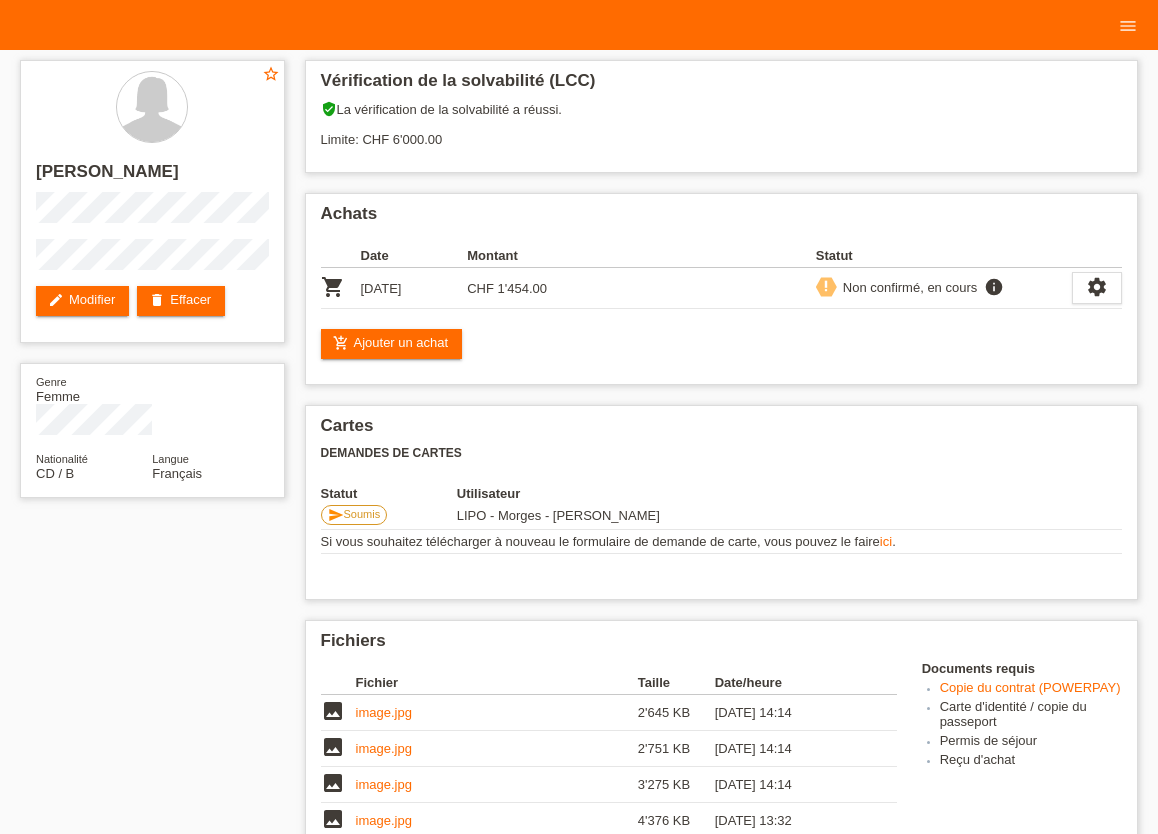 scroll, scrollTop: 0, scrollLeft: 0, axis: both 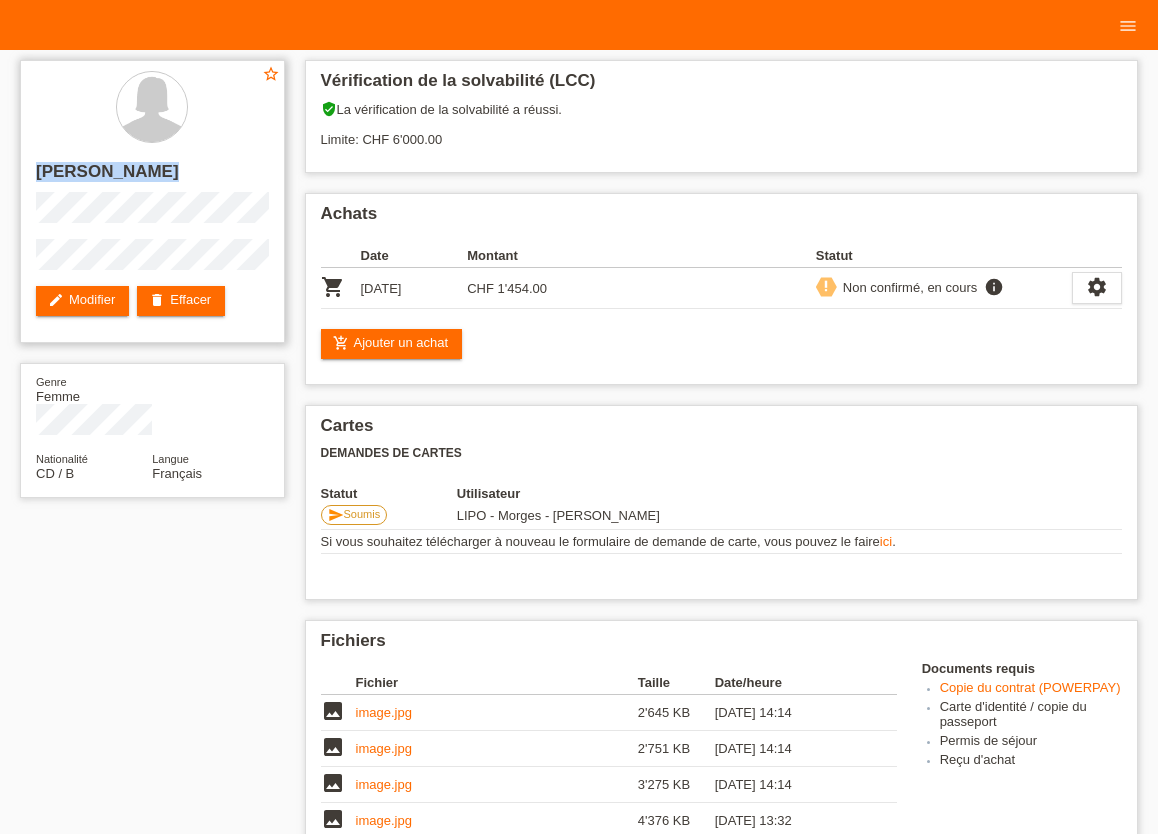 click on "star_border
[PERSON_NAME]
edit  Modifier
delete  Effacer" at bounding box center [152, 201] 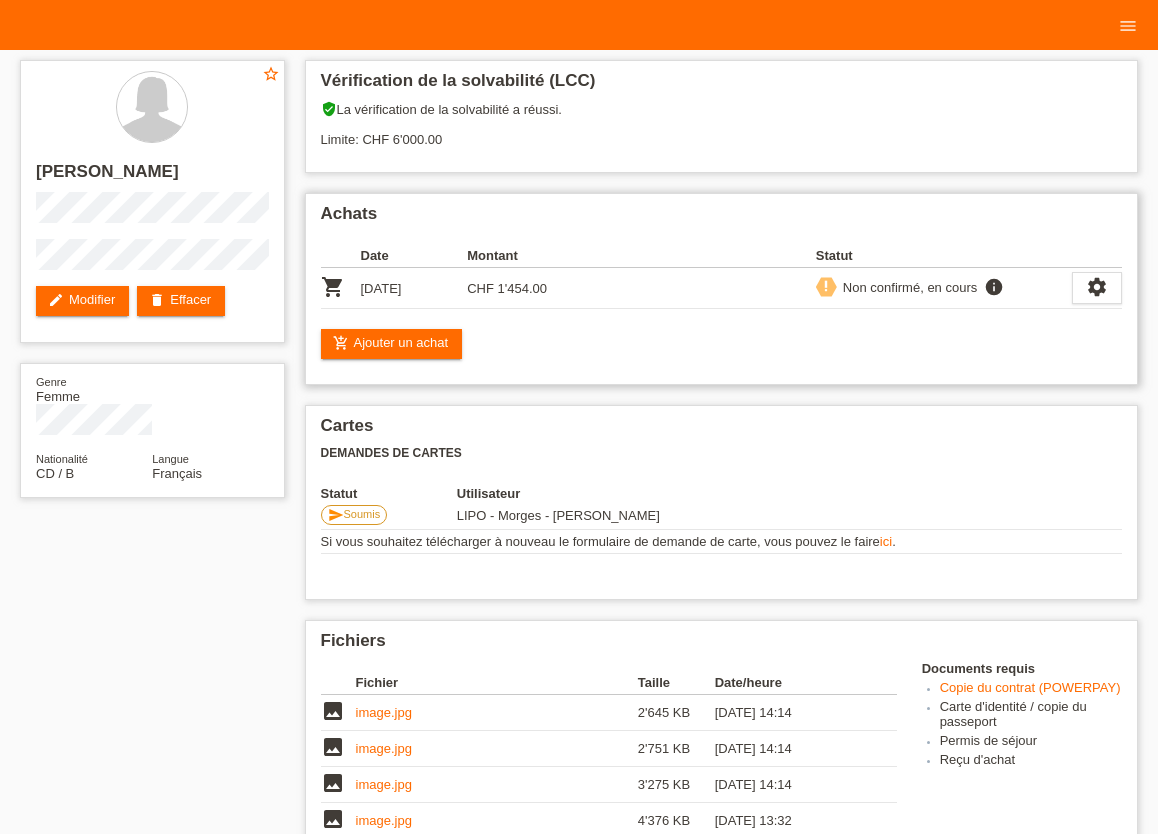 click on "Achats" at bounding box center (722, 219) 